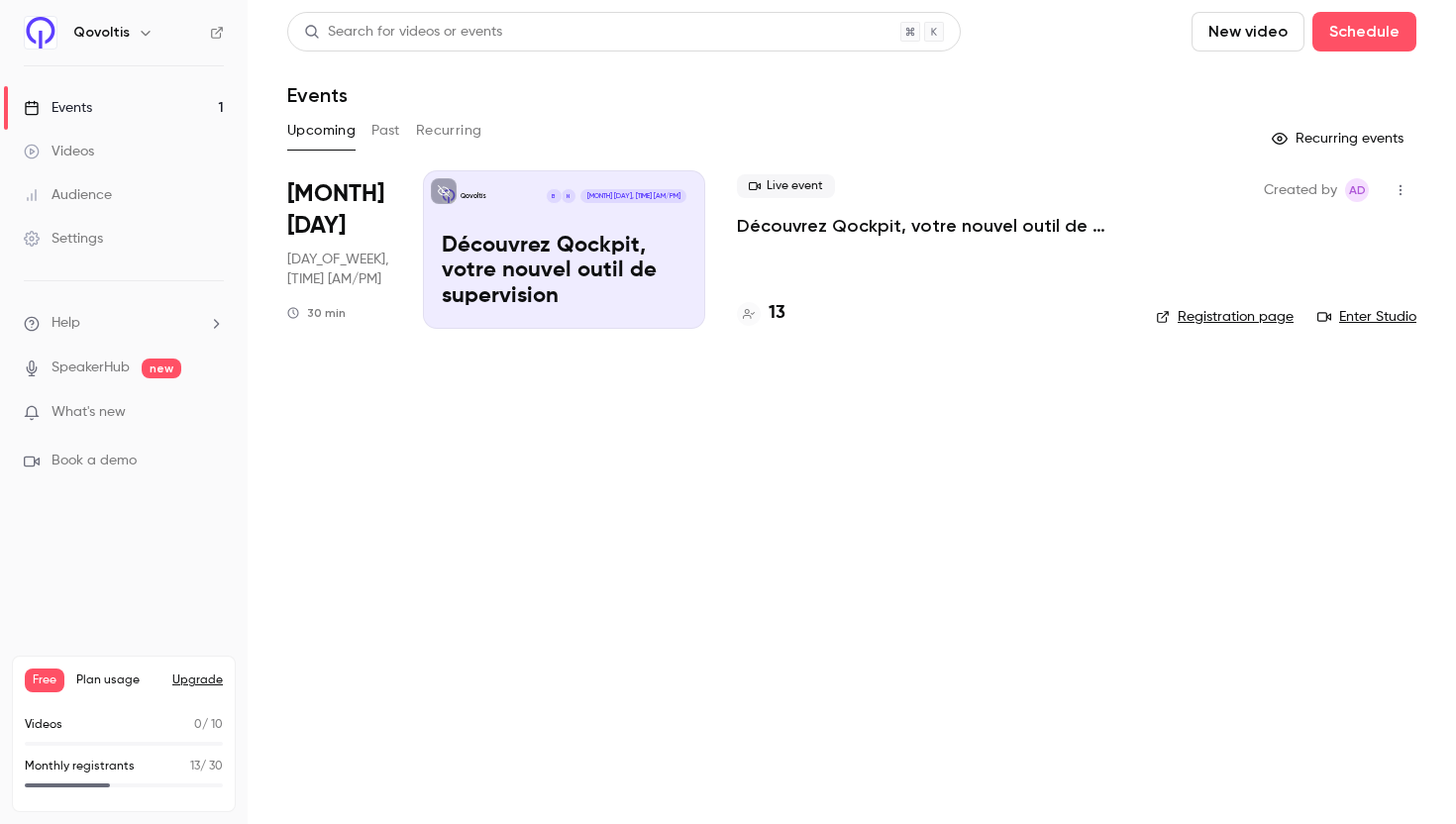 scroll, scrollTop: 0, scrollLeft: 0, axis: both 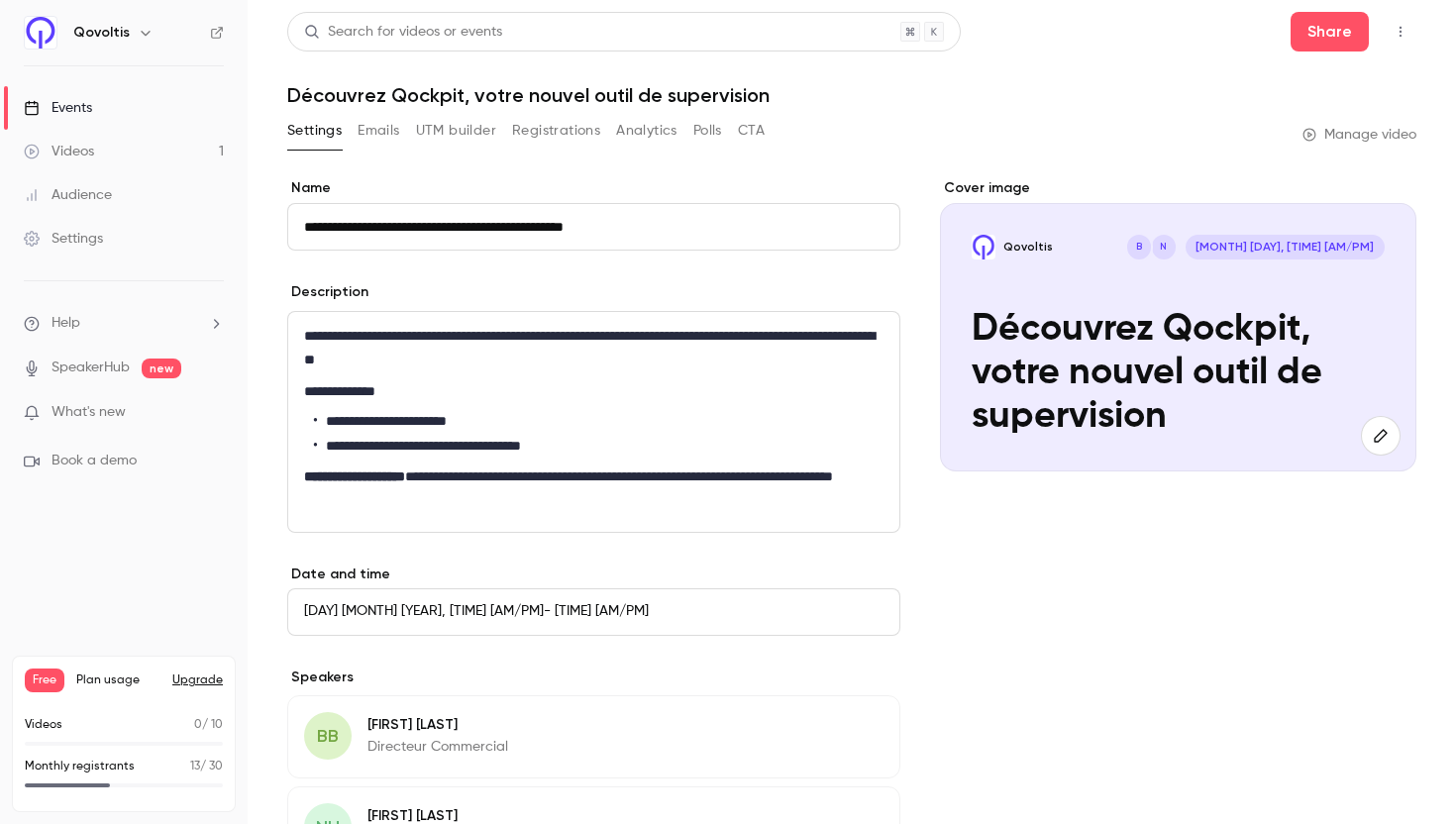 click on "Registrations" at bounding box center [556, 131] 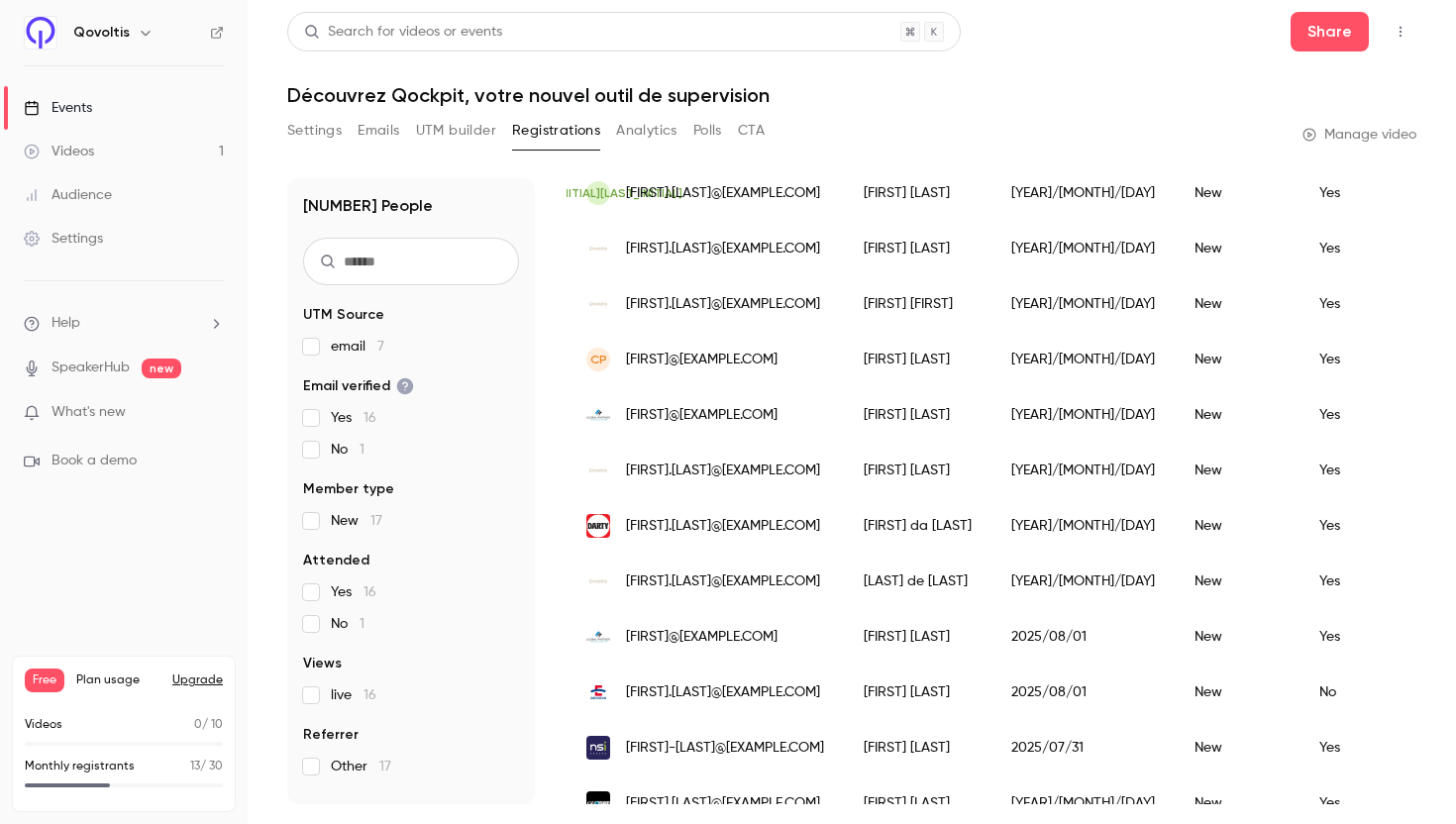 scroll, scrollTop: 259, scrollLeft: 0, axis: vertical 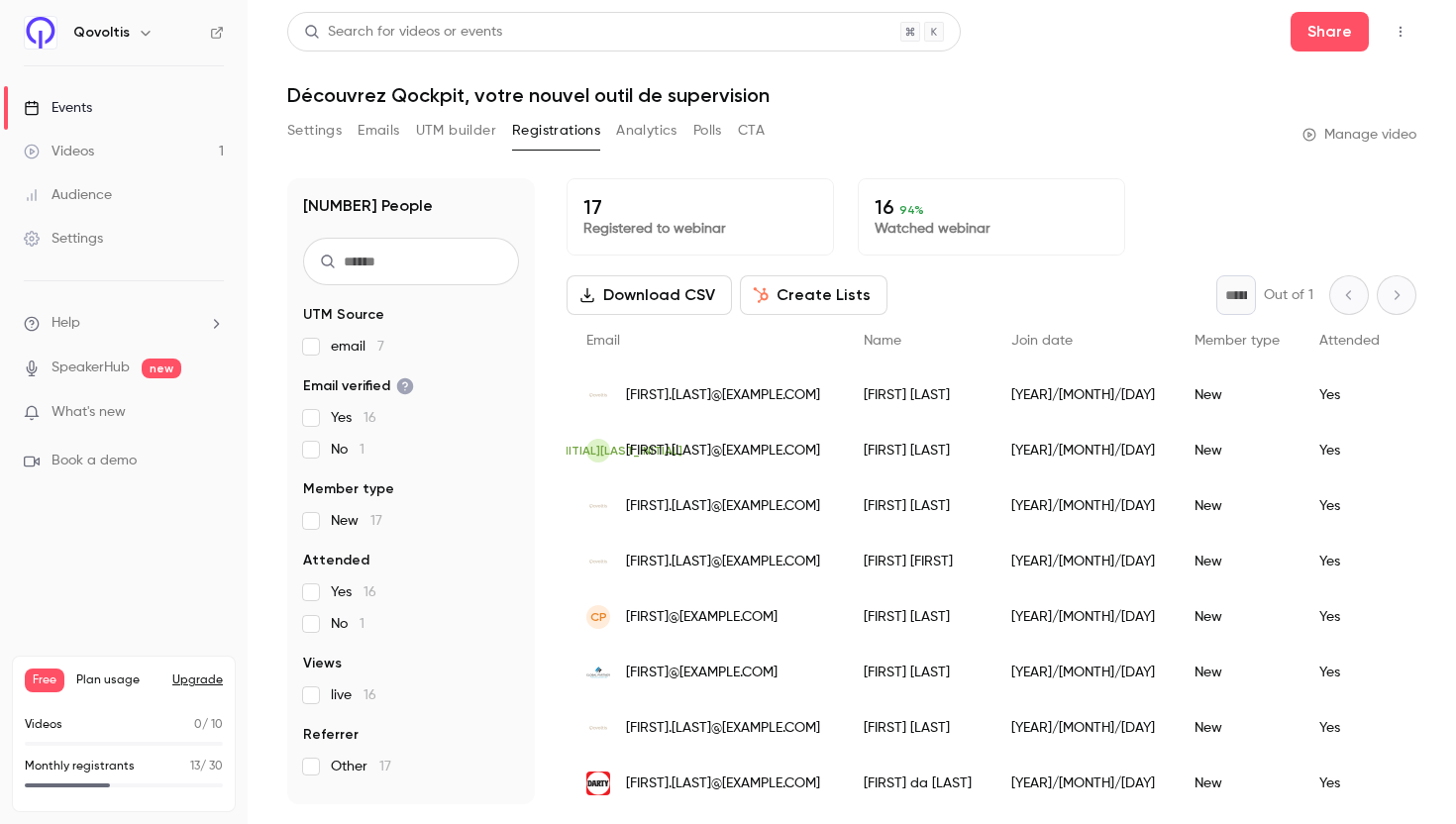 click on "Analytics" at bounding box center [647, 131] 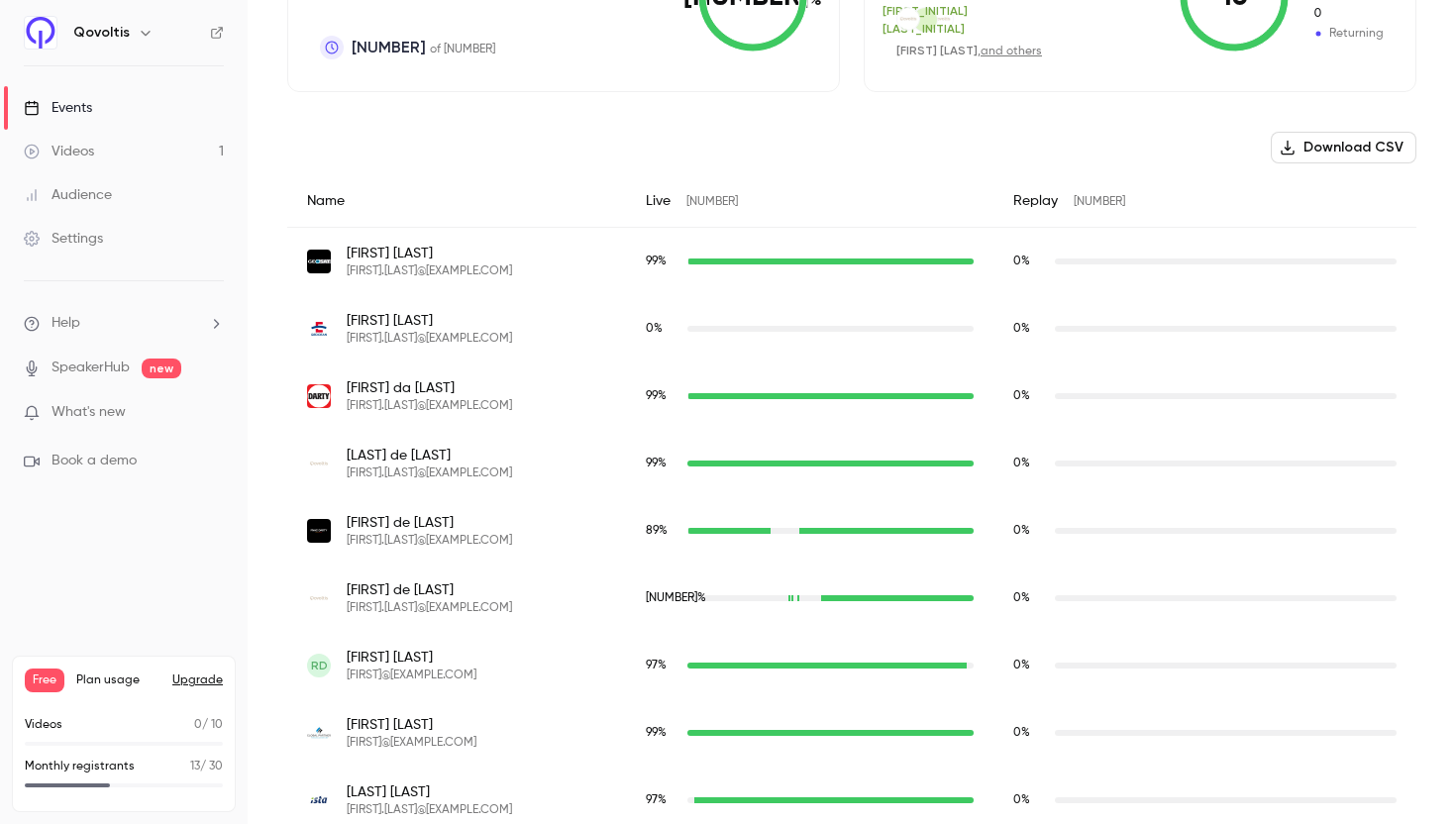 scroll, scrollTop: 0, scrollLeft: 0, axis: both 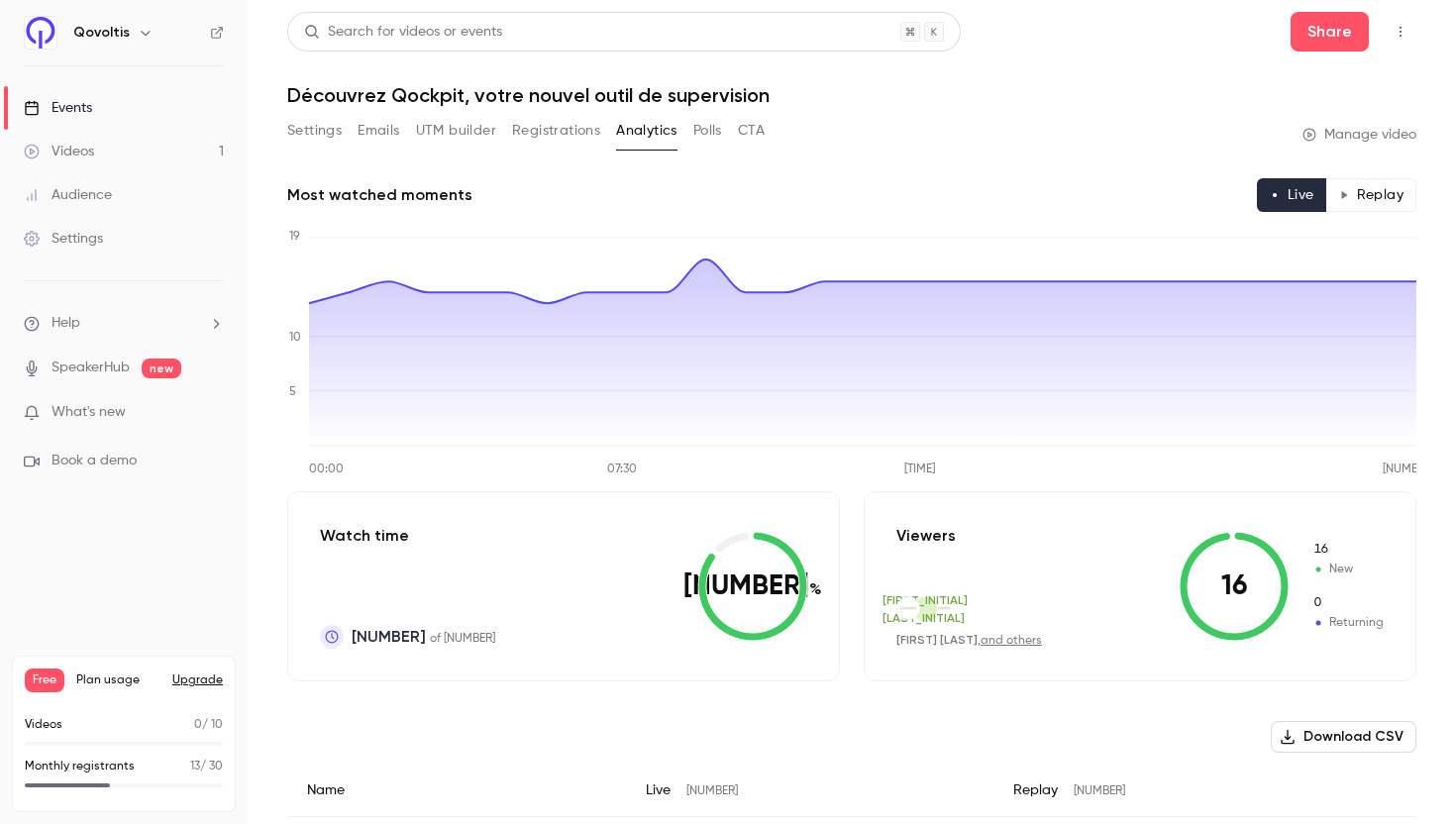 click on "Settings" at bounding box center [314, 131] 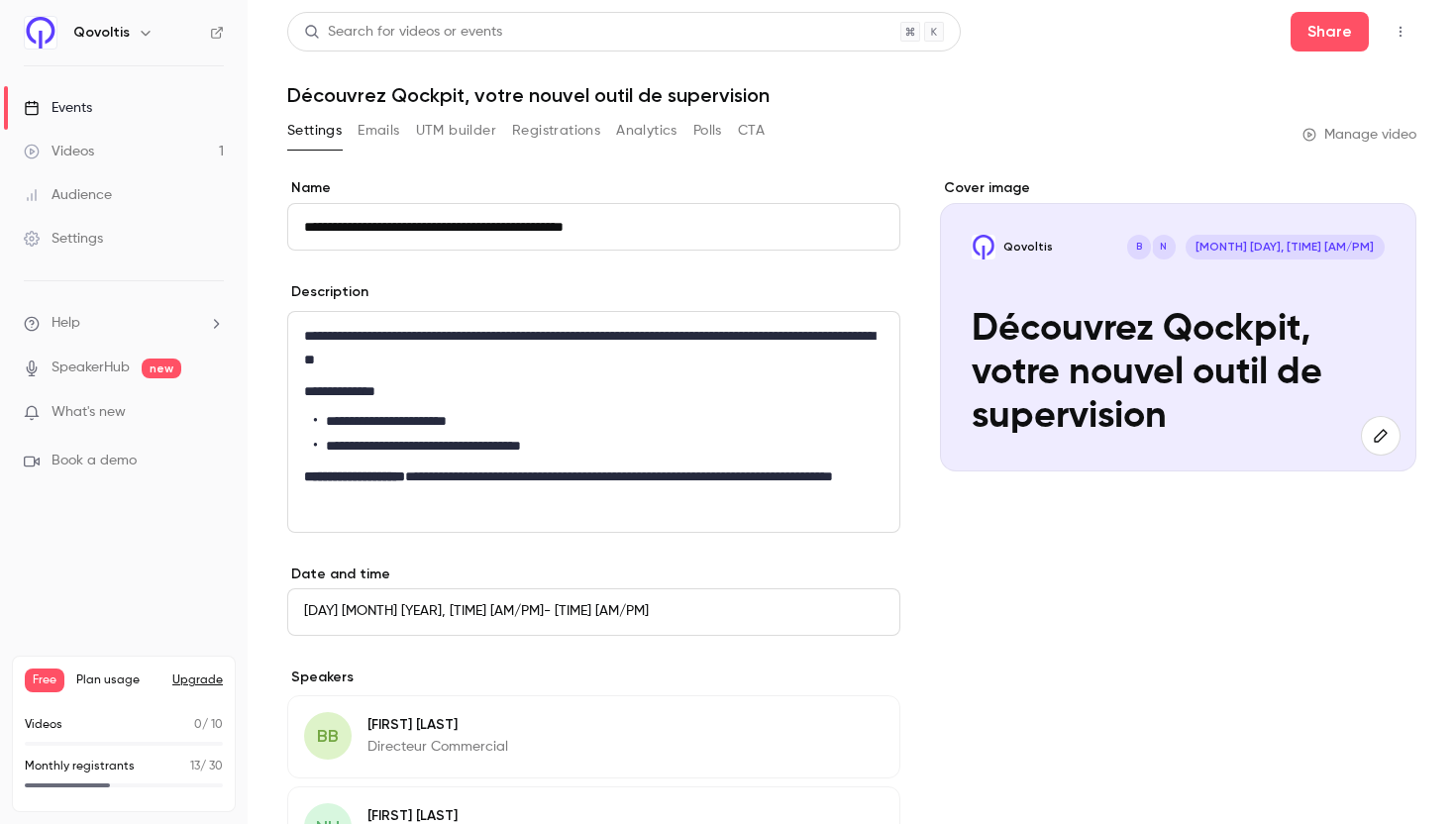 click on "Registrations" at bounding box center (556, 131) 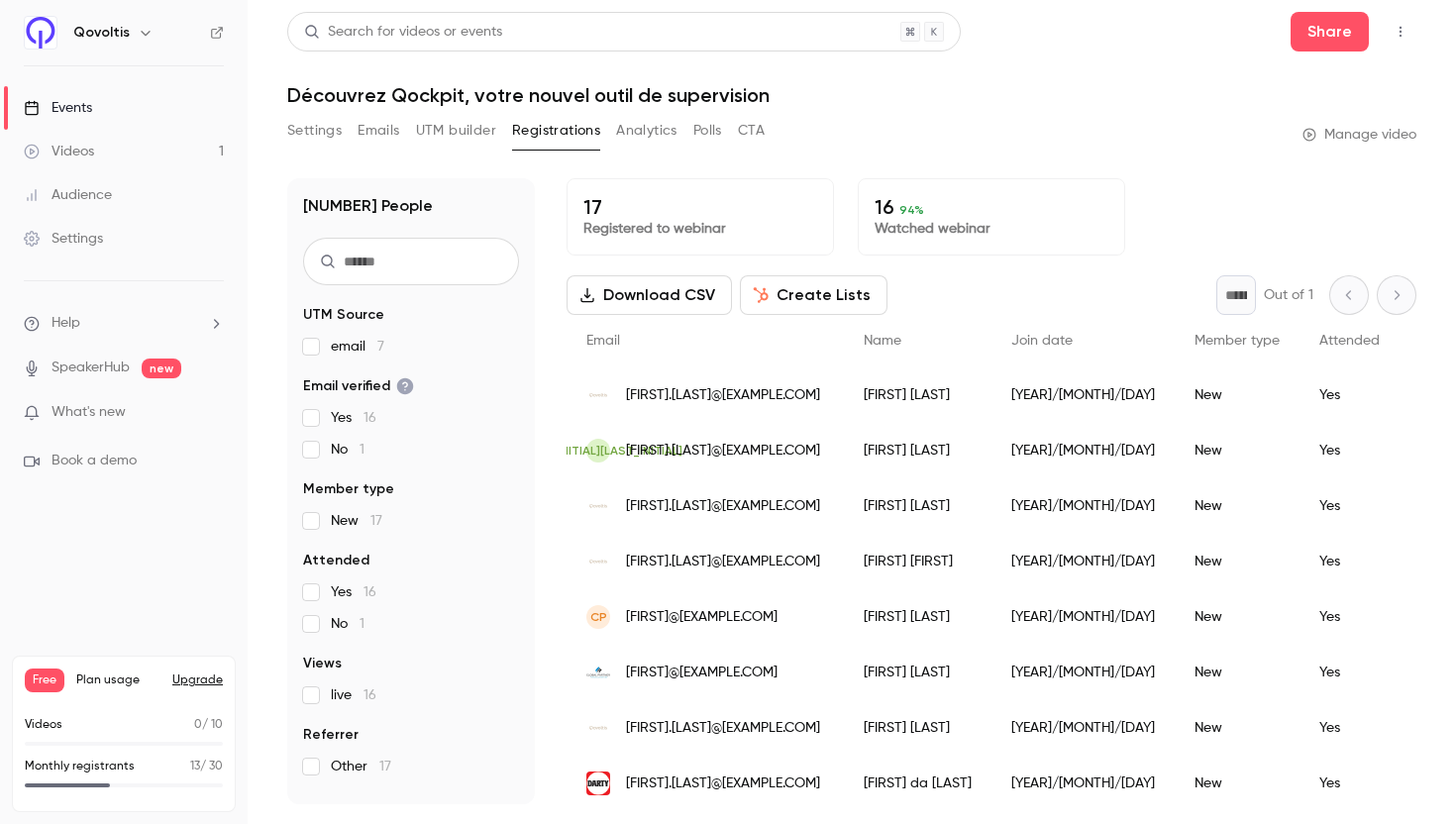 click on "Settings" at bounding box center [314, 131] 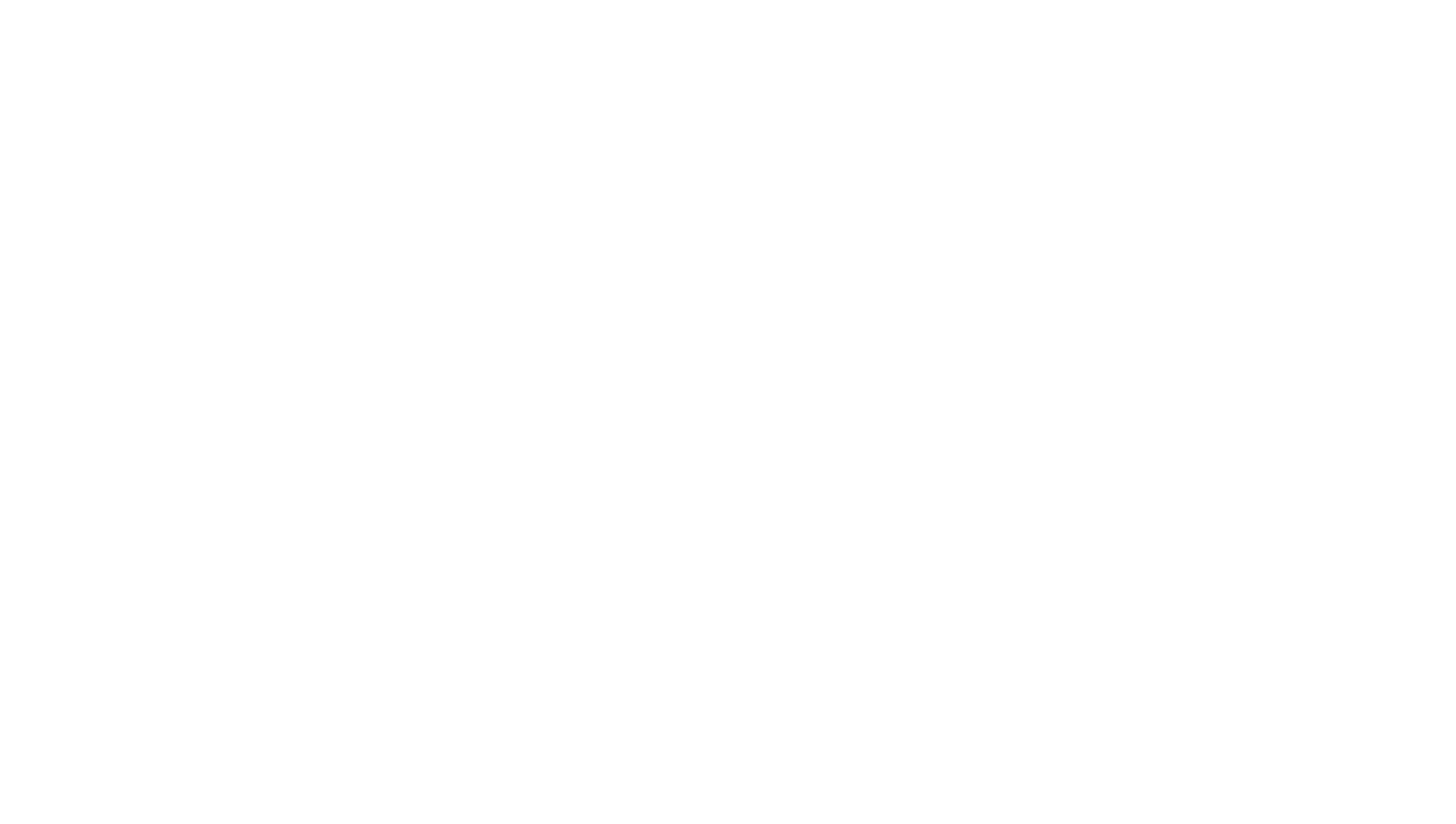 scroll, scrollTop: 0, scrollLeft: 0, axis: both 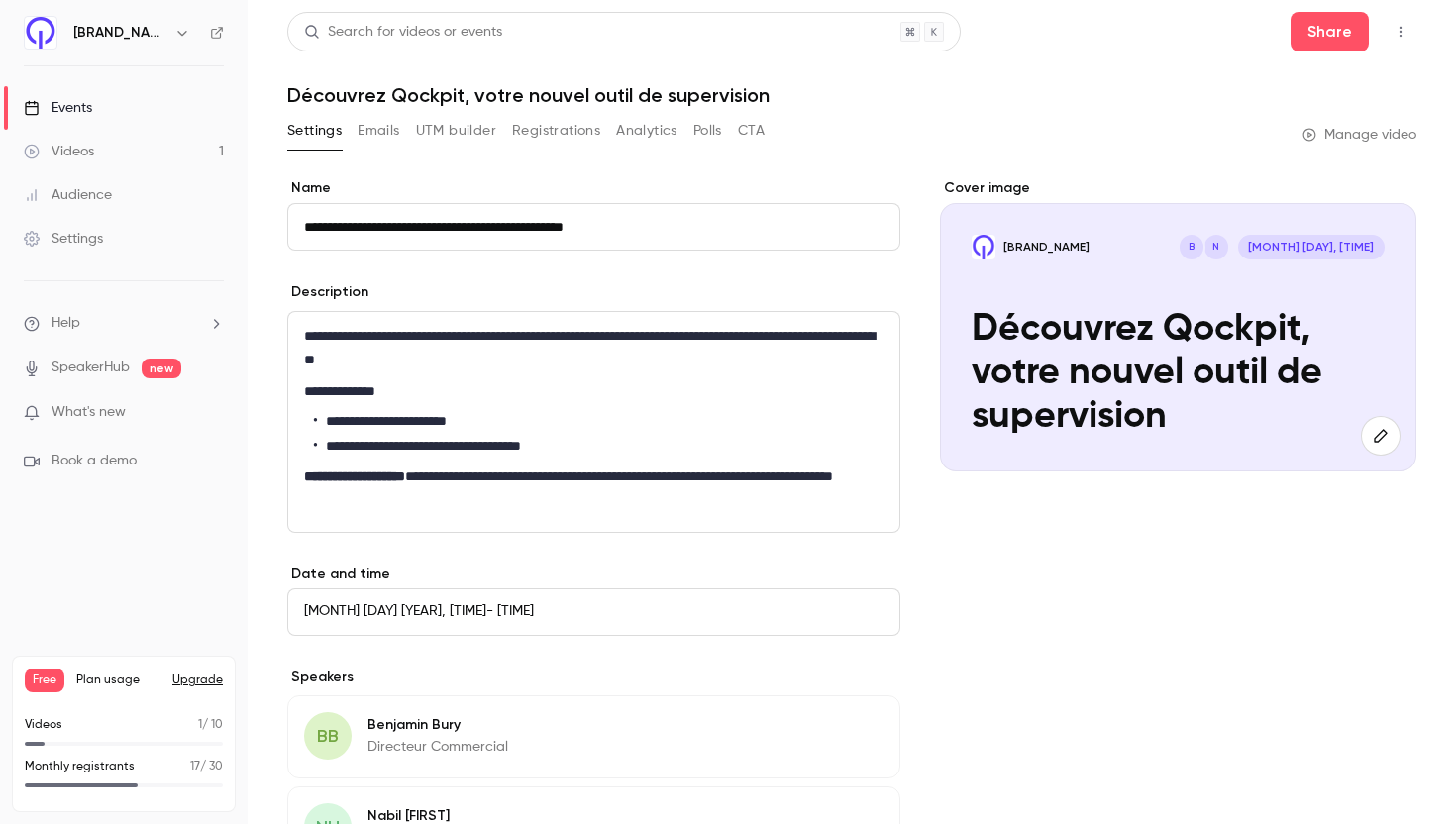 click on "Videos" at bounding box center [58, 152] 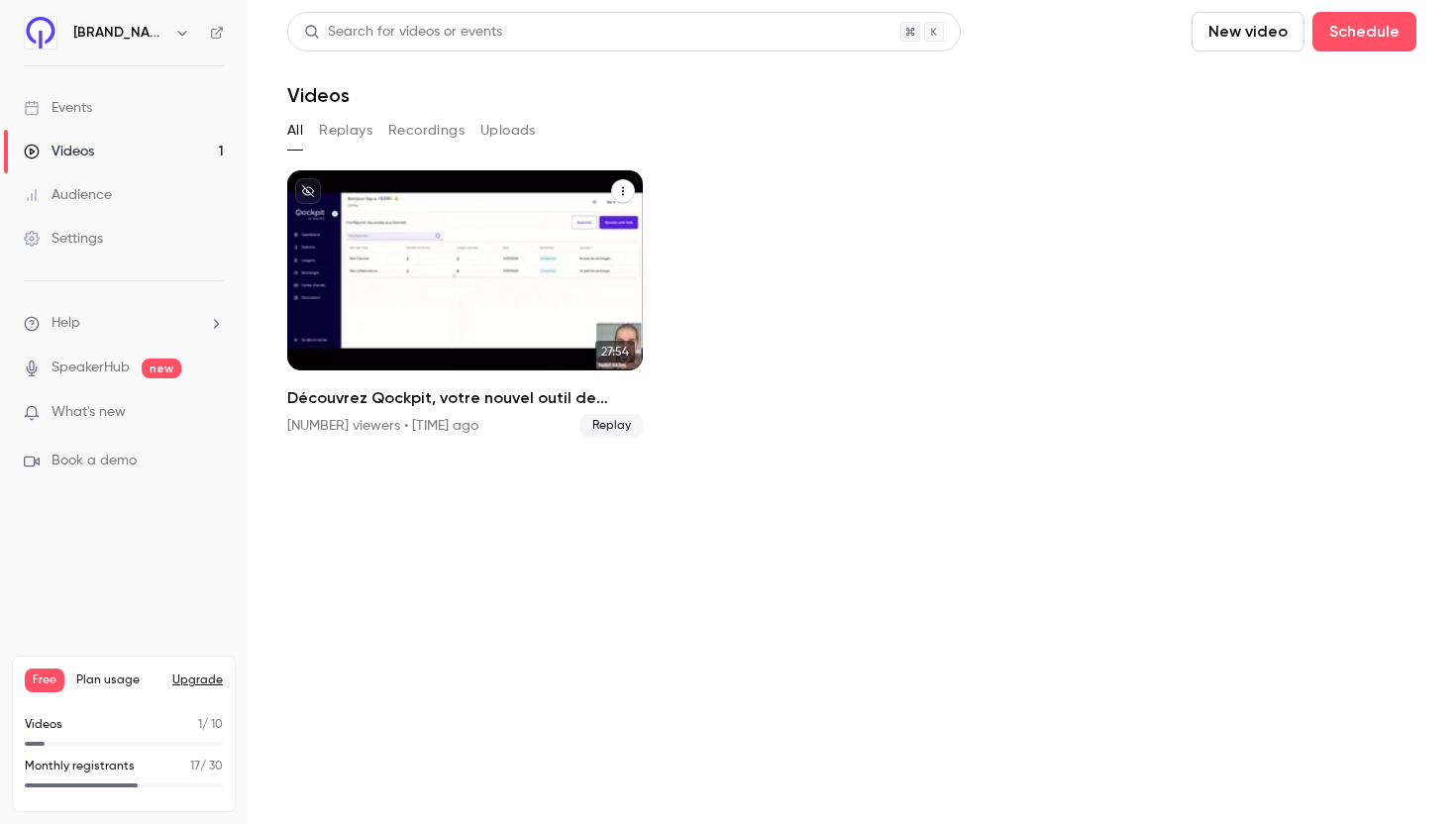 click on "Découvrez Qockpit, votre nouvel outil de supervision" at bounding box center (465, 398) 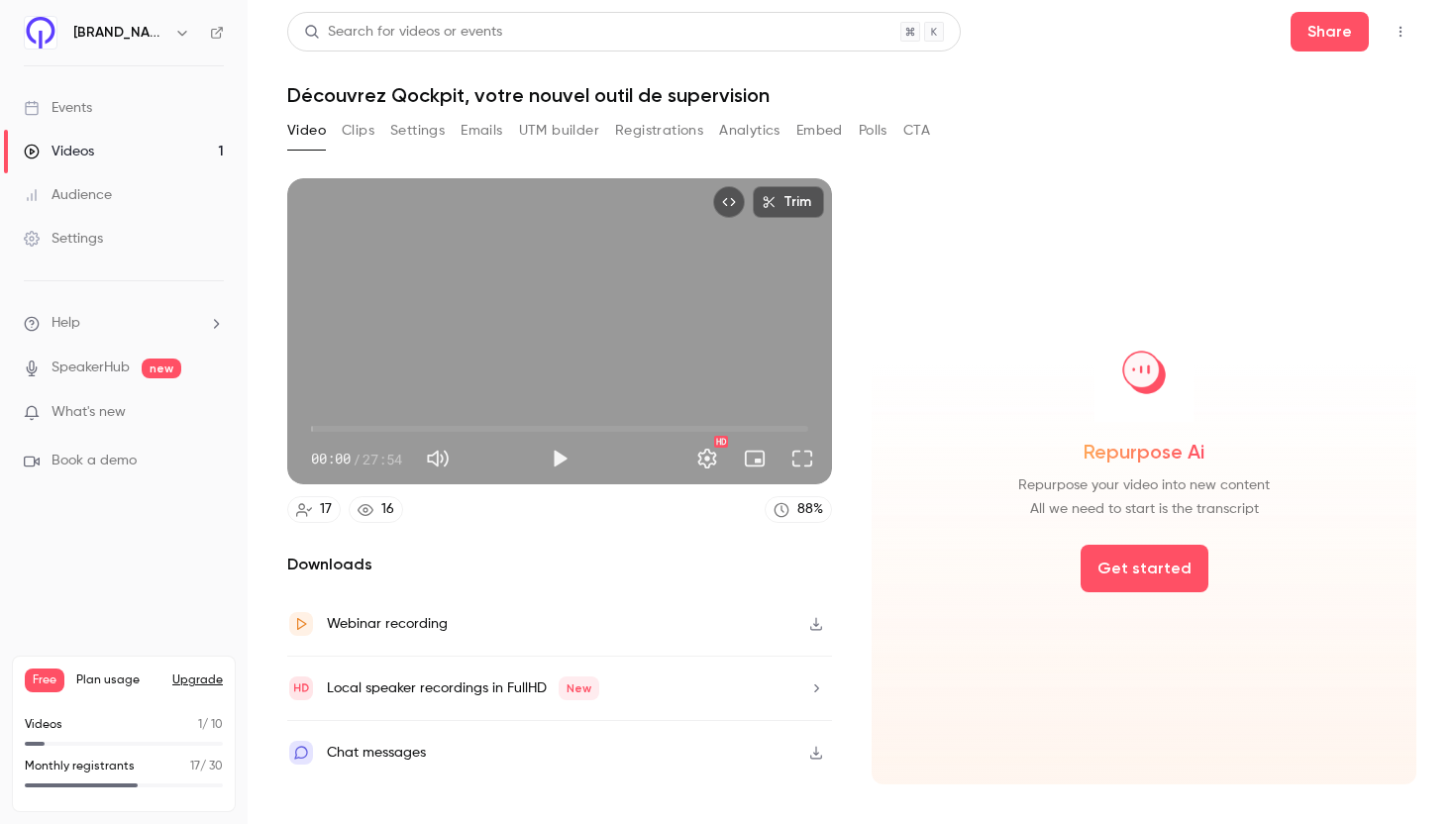click on "Clips" at bounding box center (358, 131) 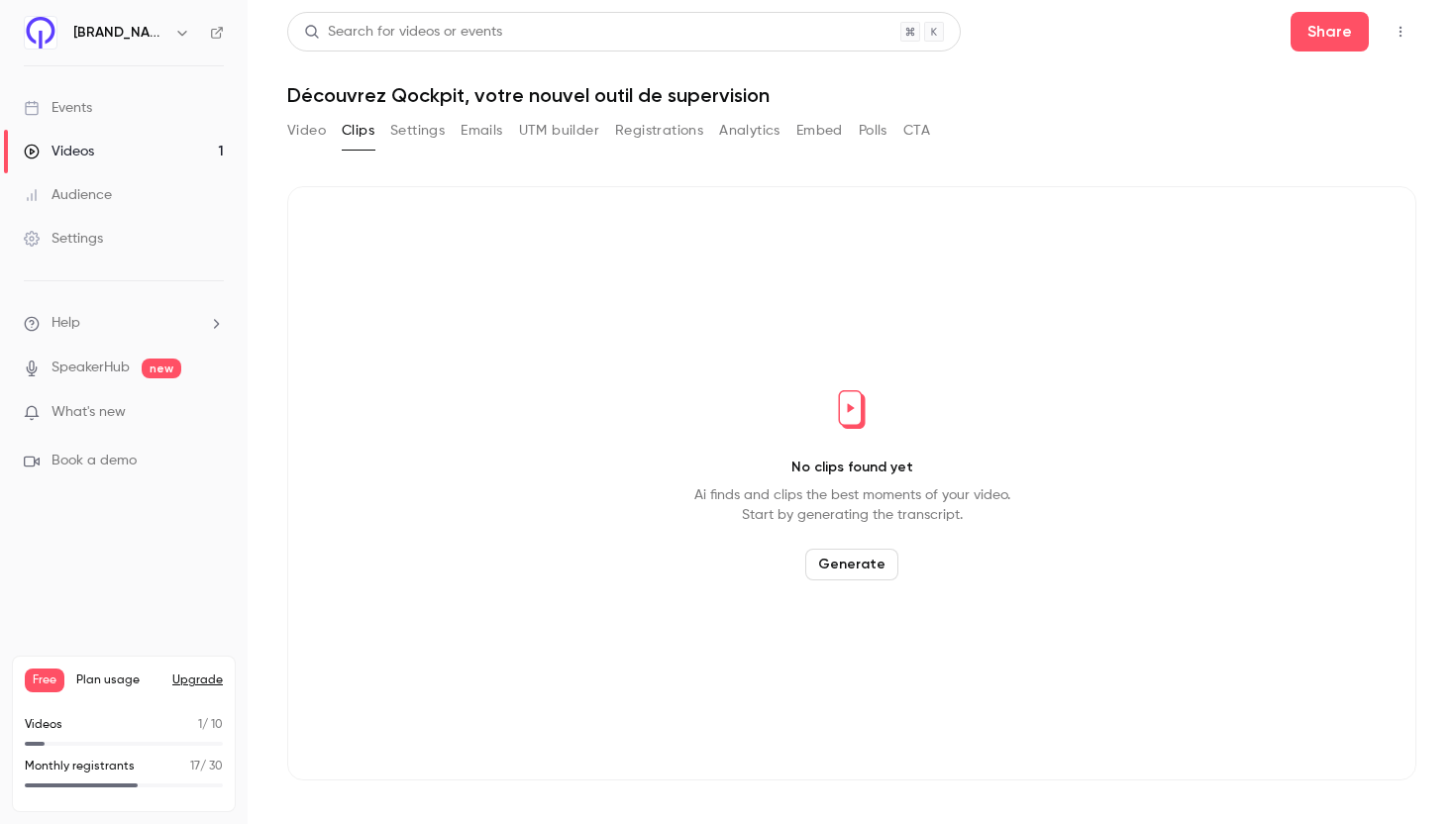 click on "Generate" at bounding box center [852, 565] 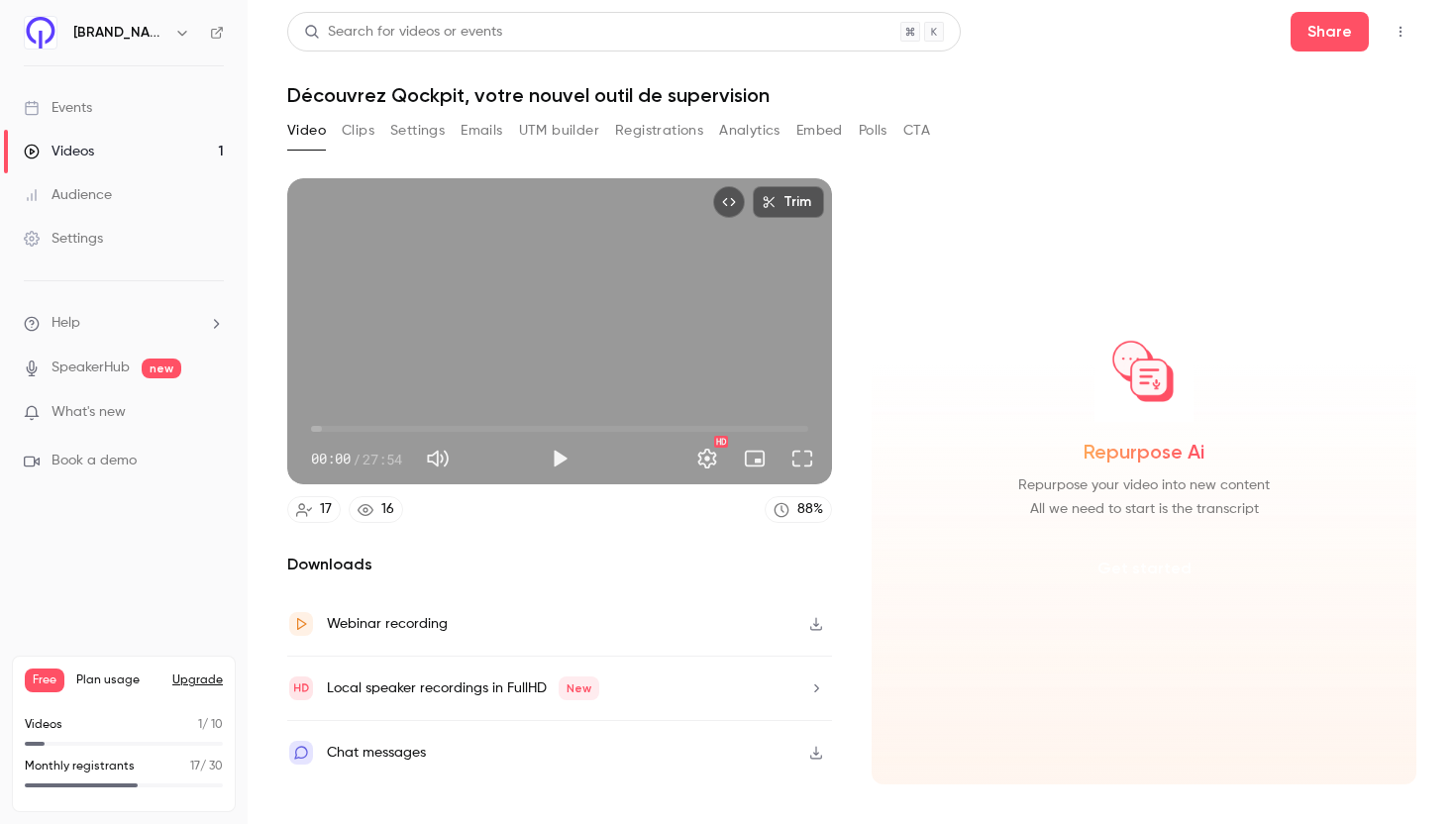 click on "Get started" at bounding box center [1144, 568] 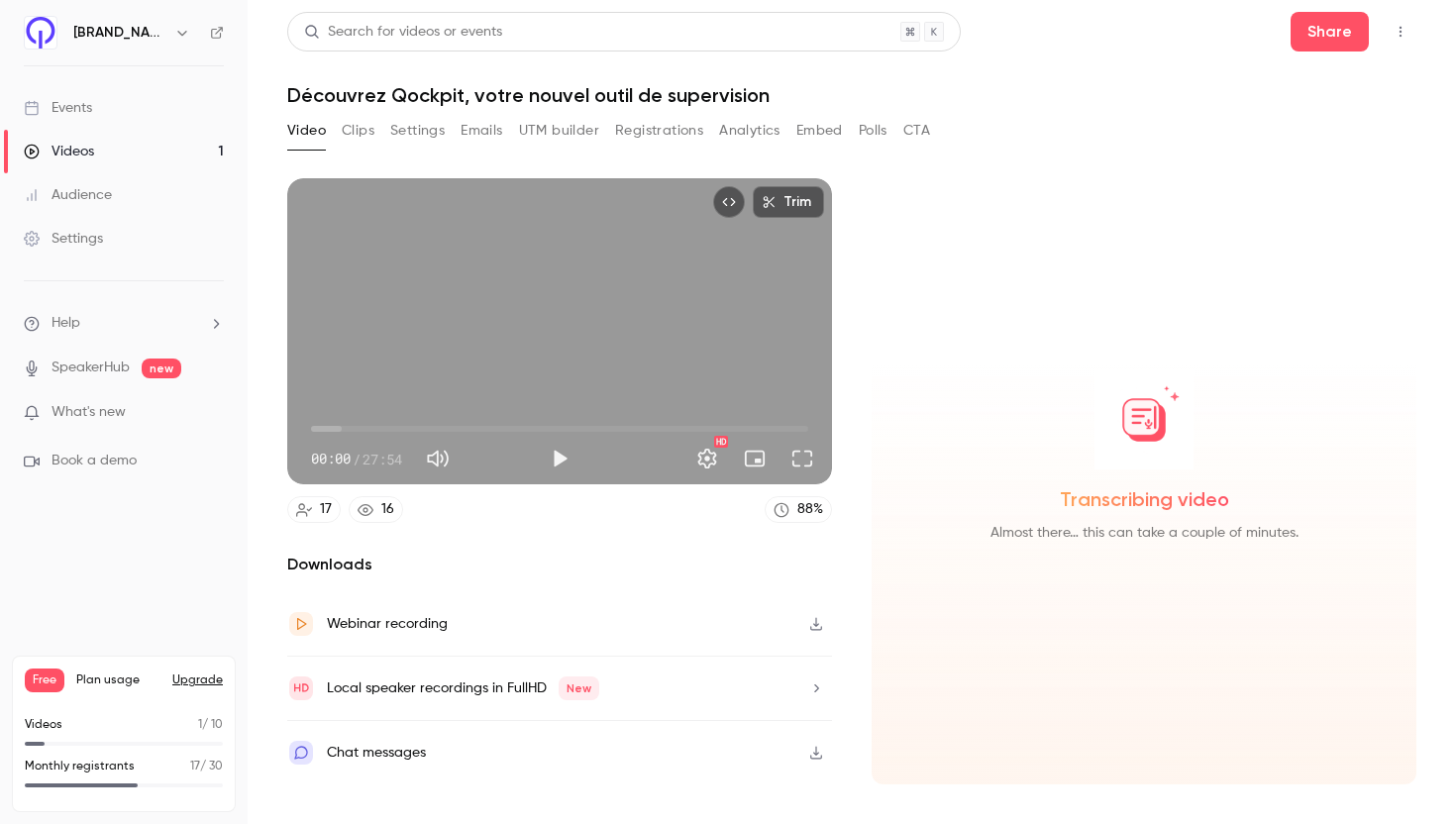 click on "Clips" at bounding box center (358, 131) 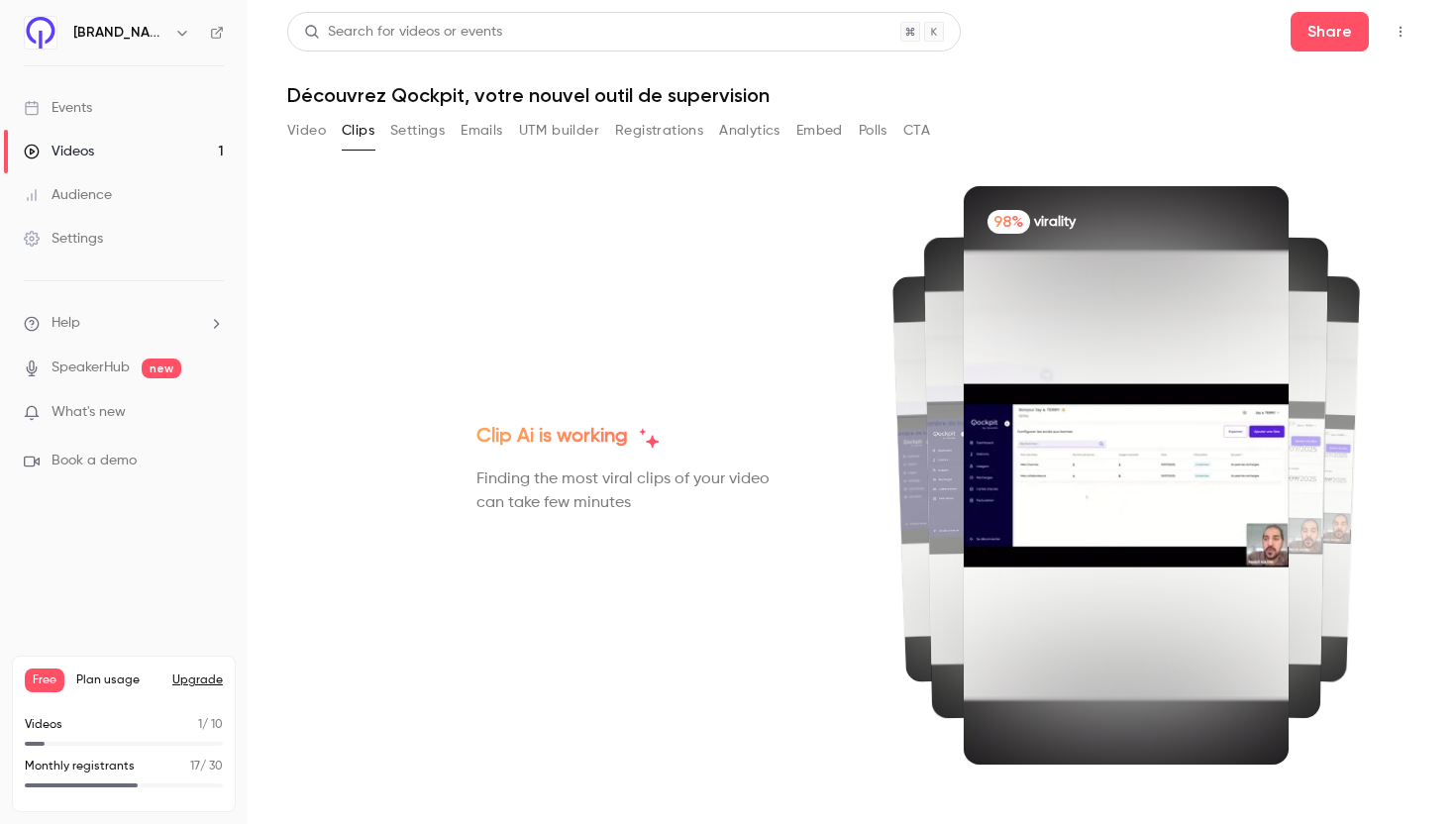 click on "Video" at bounding box center (306, 131) 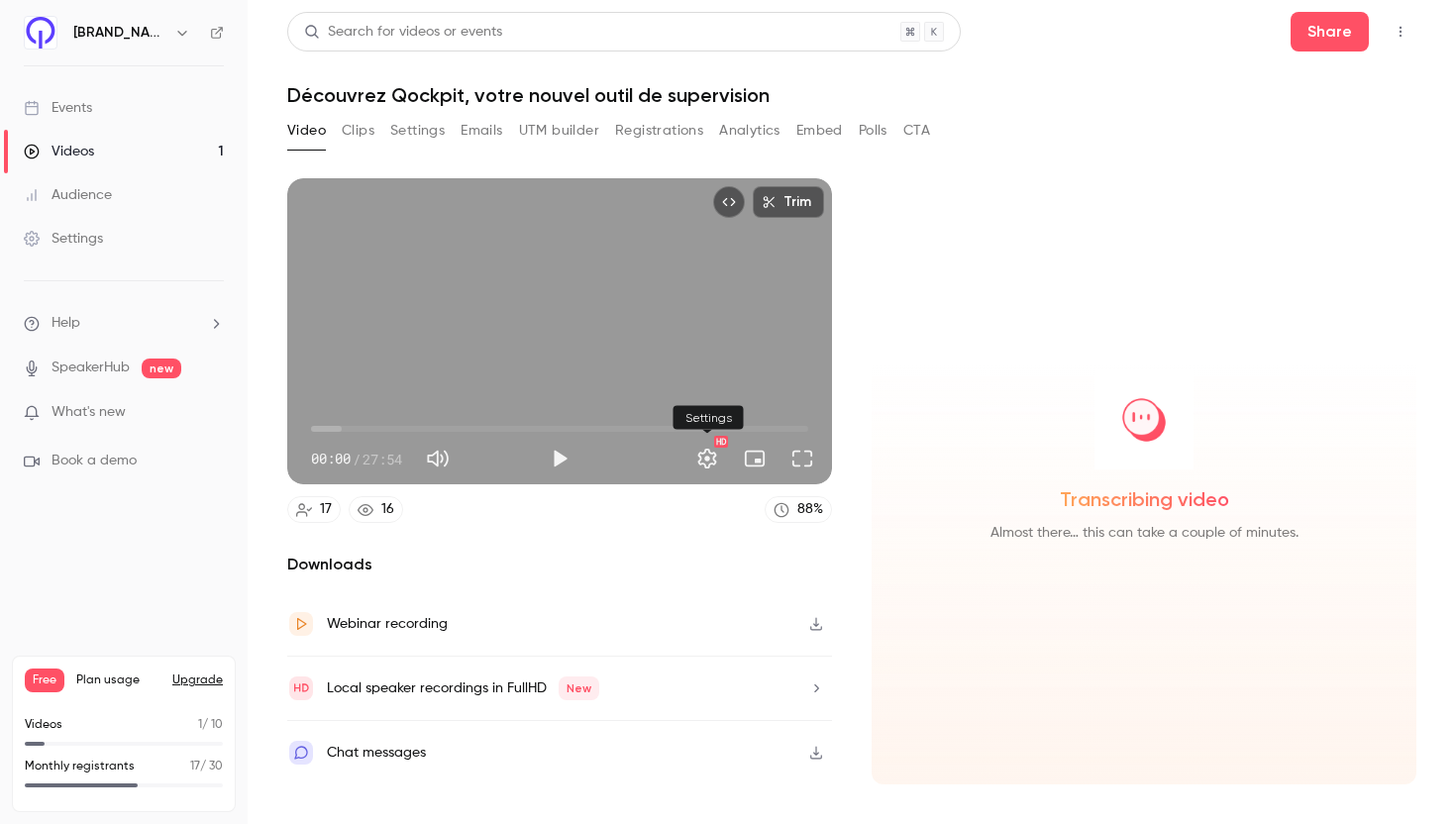 click at bounding box center [707, 459] 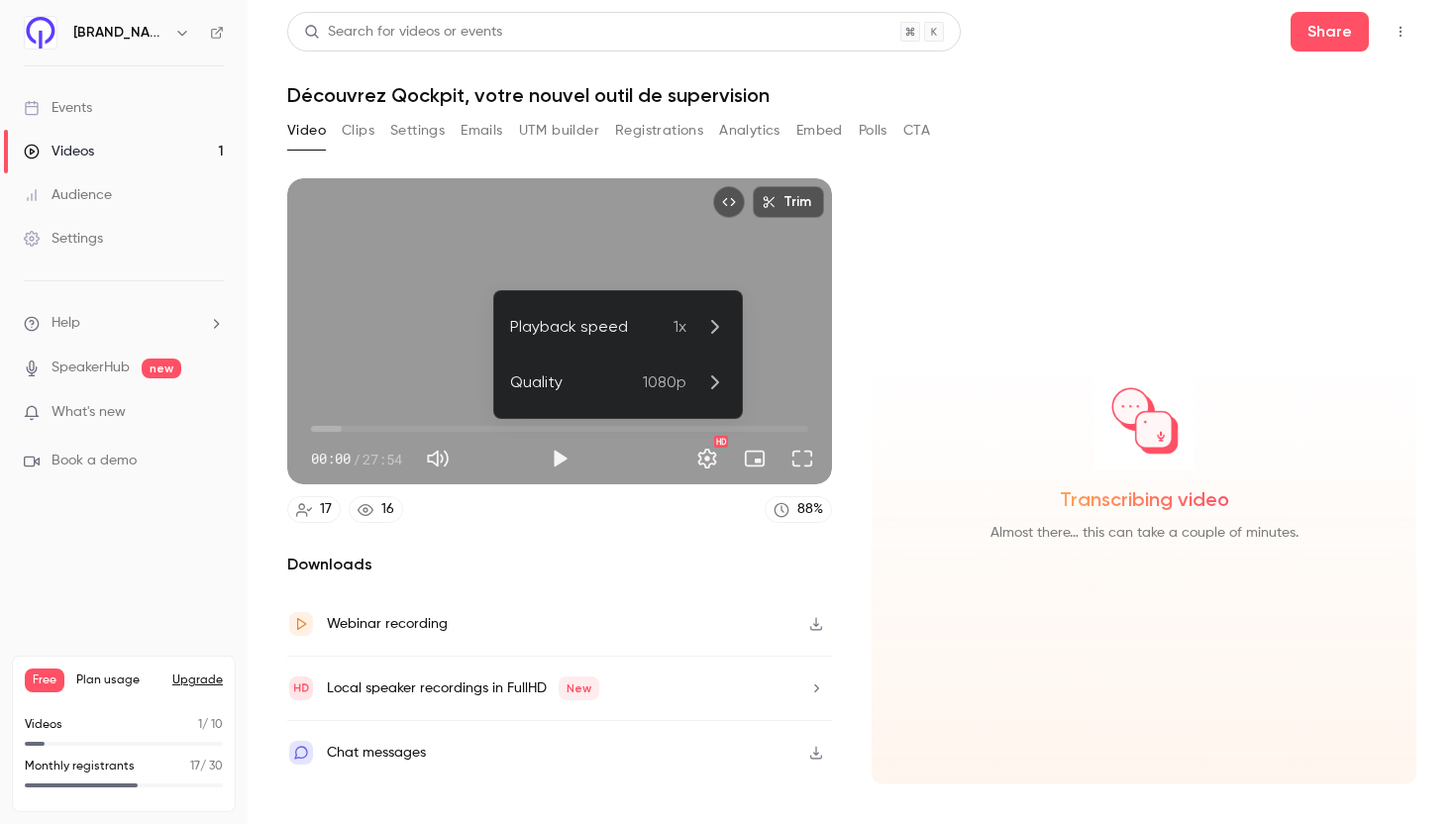 click at bounding box center [728, 412] 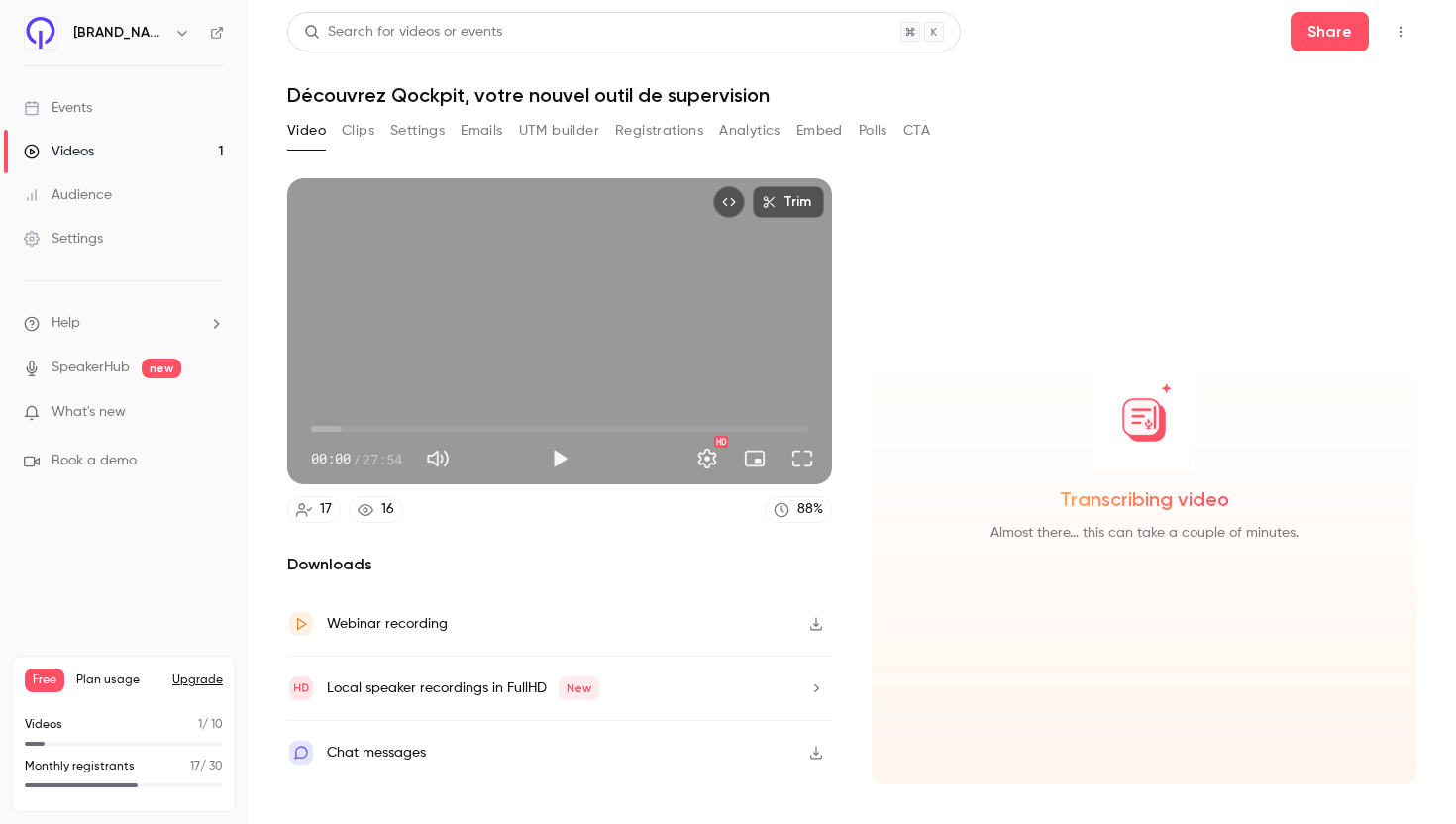 click 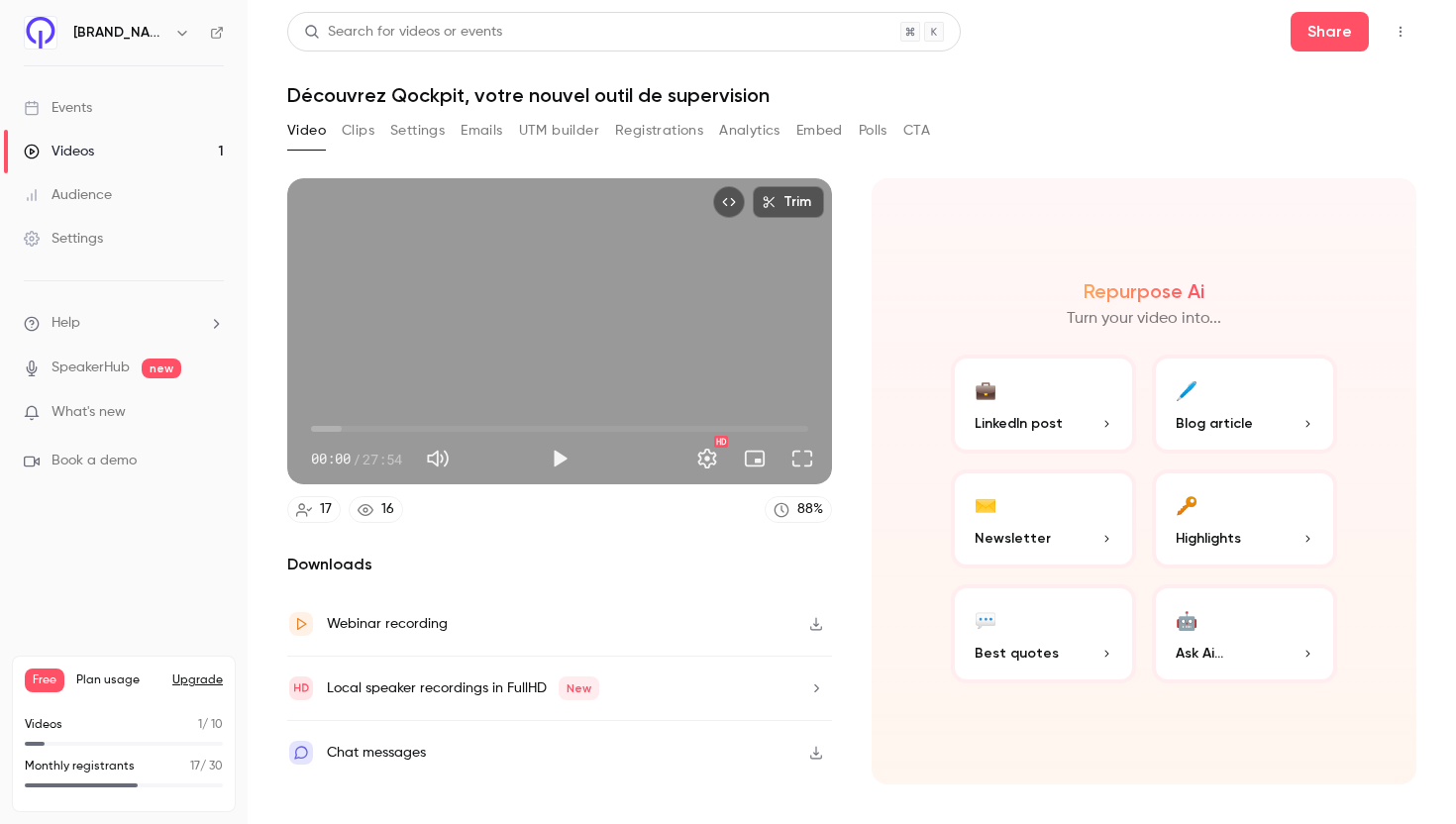 click on "Clips" at bounding box center [358, 131] 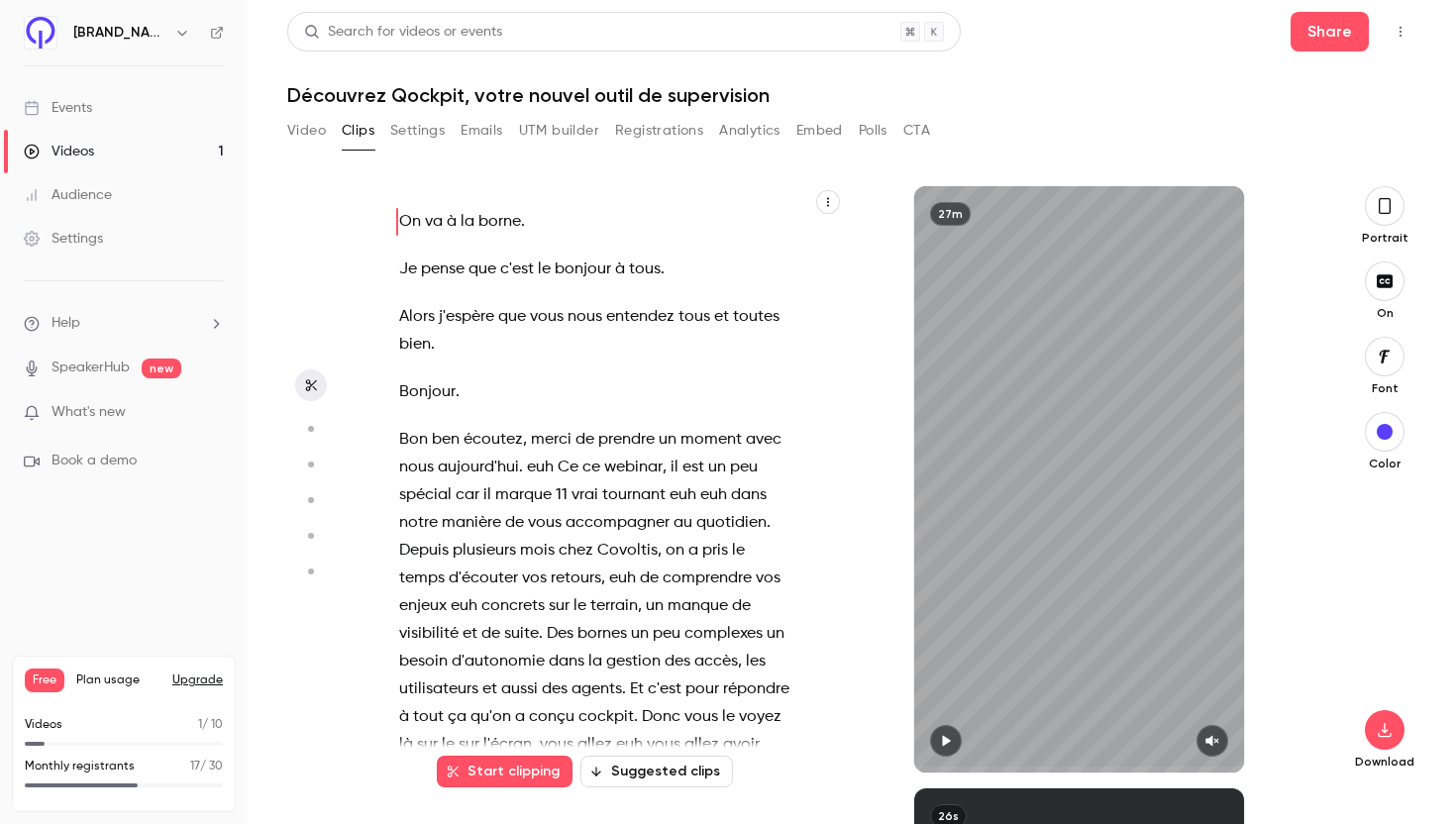 click on "Video Clips Settings Emails UTM builder Registrations Analytics Embed Polls CTA" at bounding box center [852, 135] 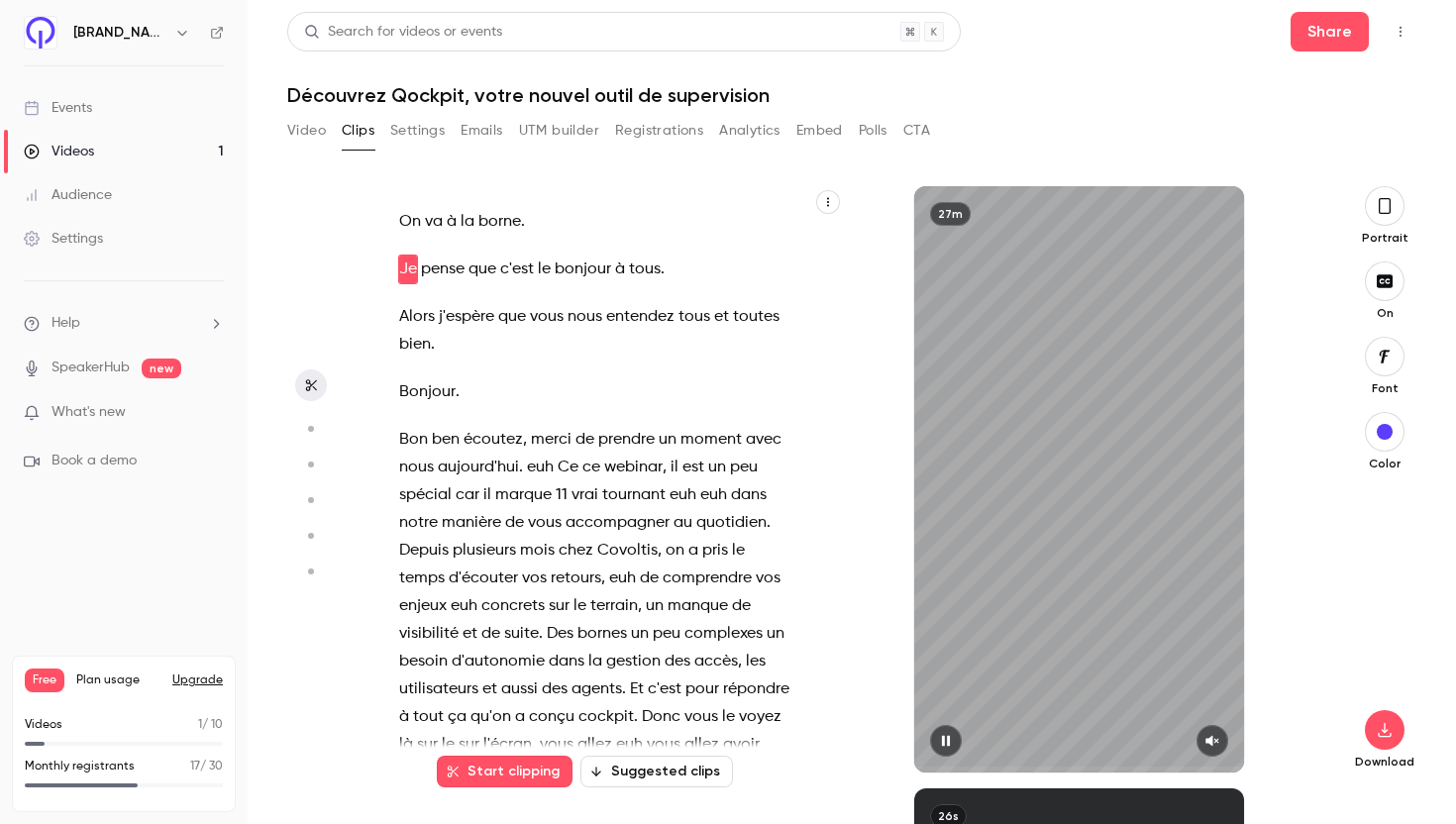 click 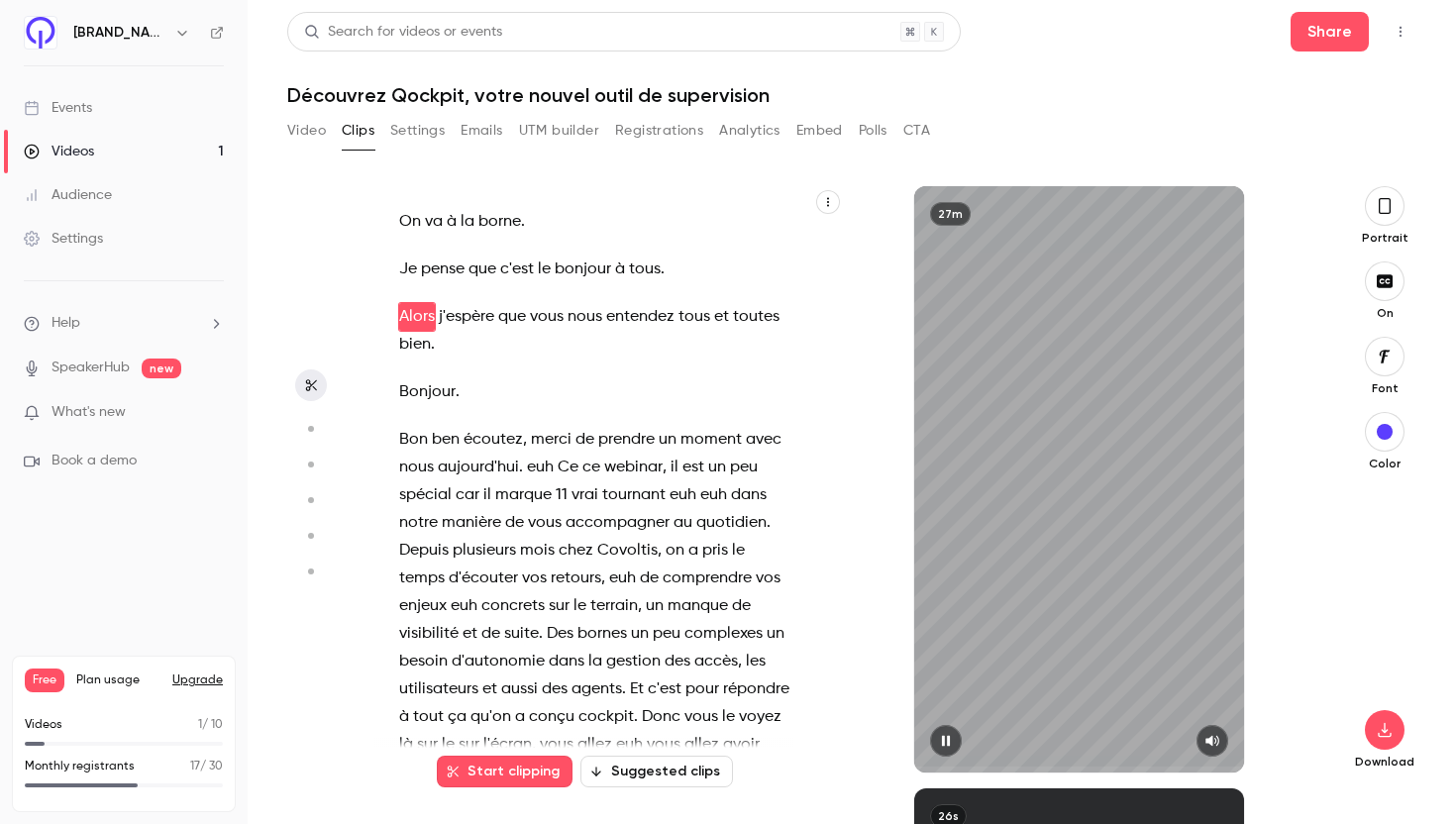 click 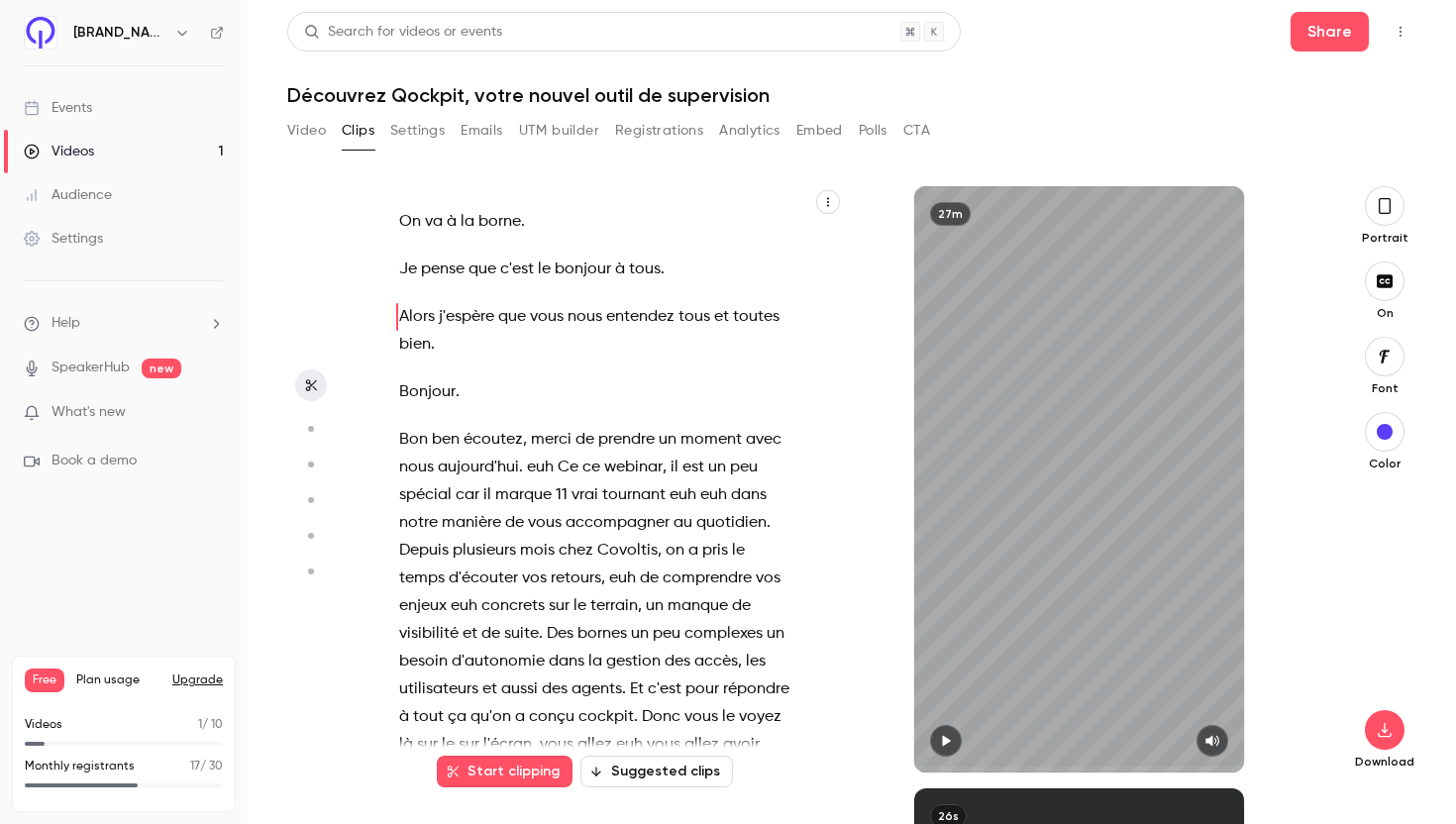 click 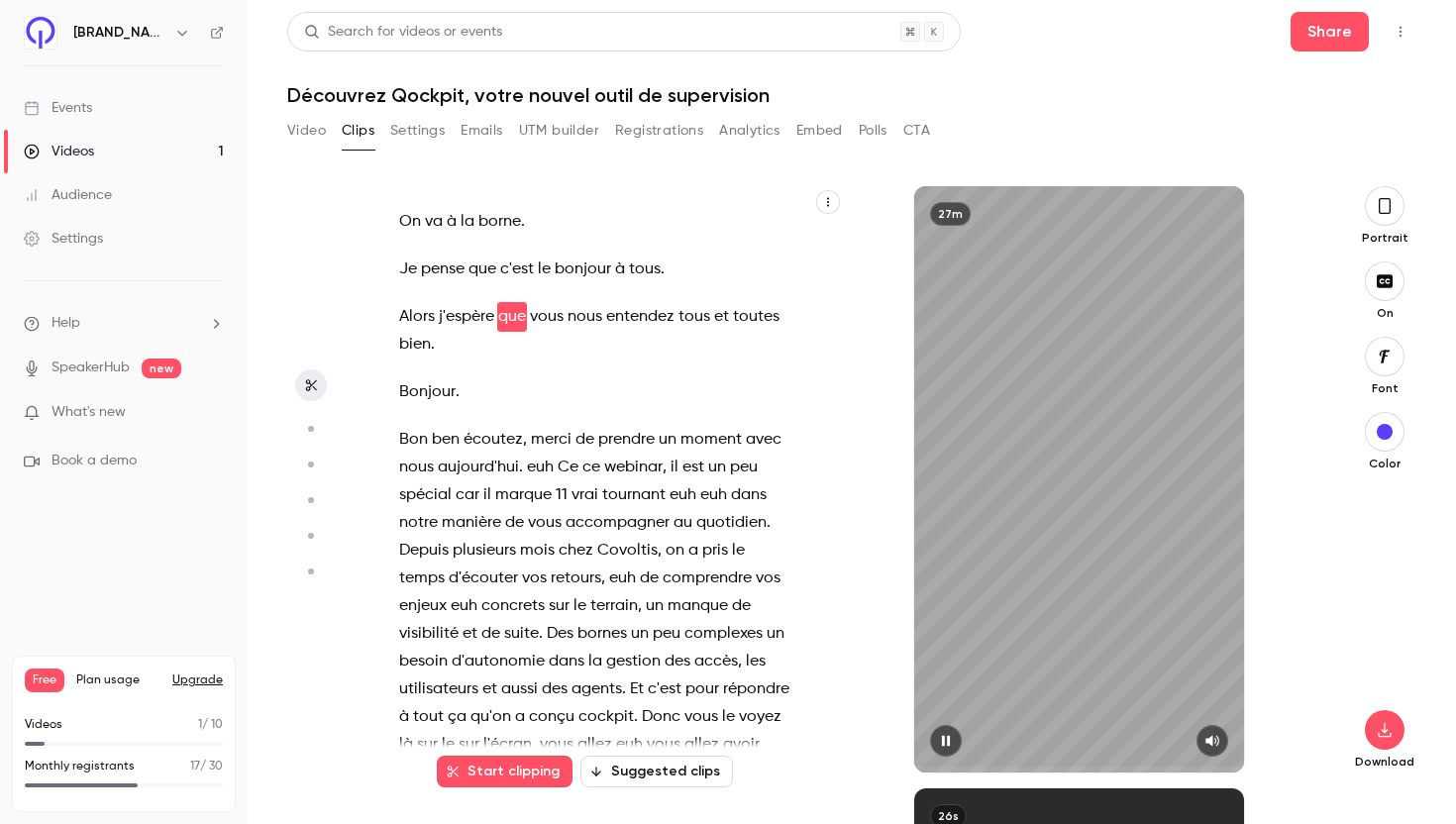 click 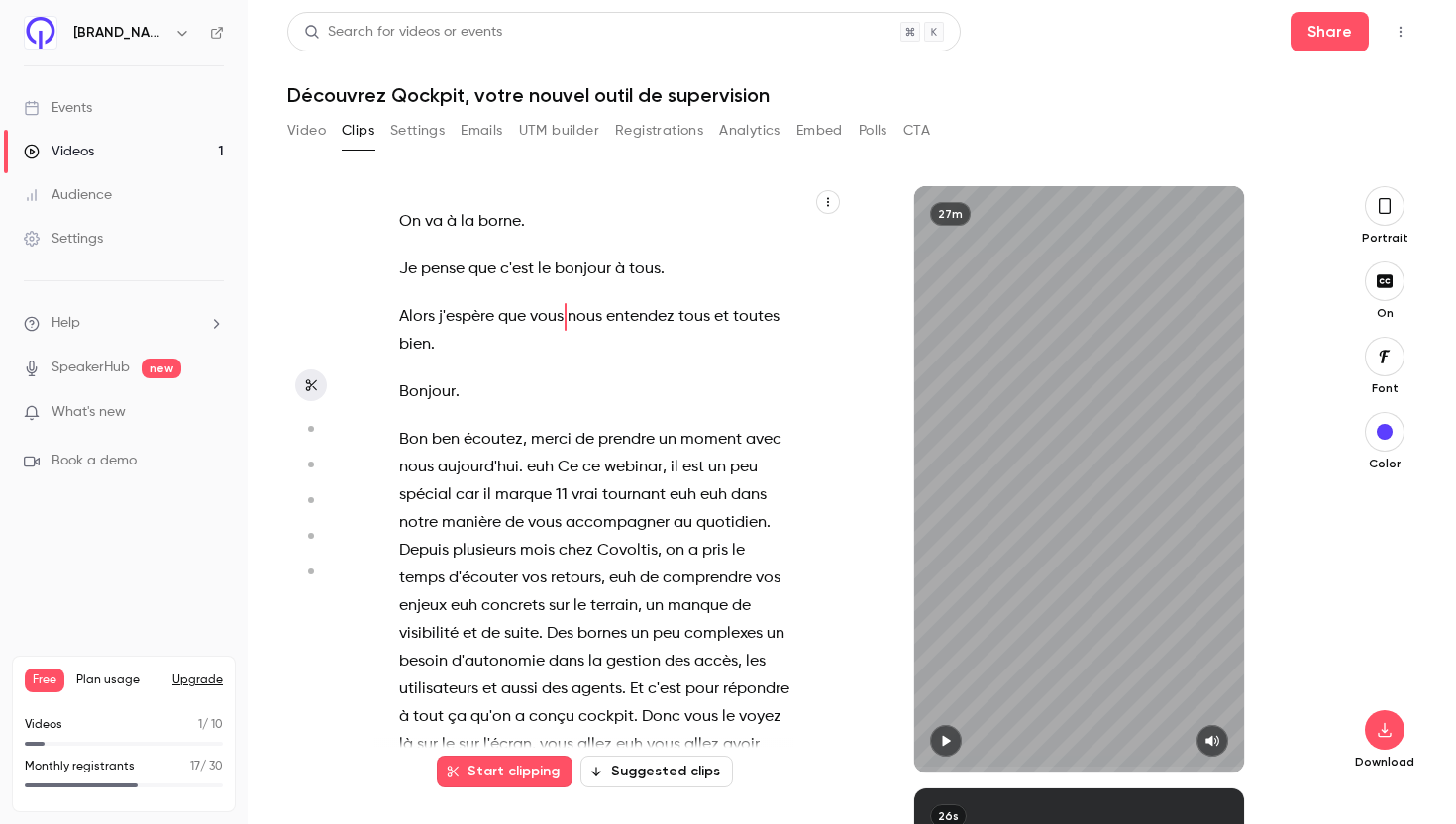 type on "*" 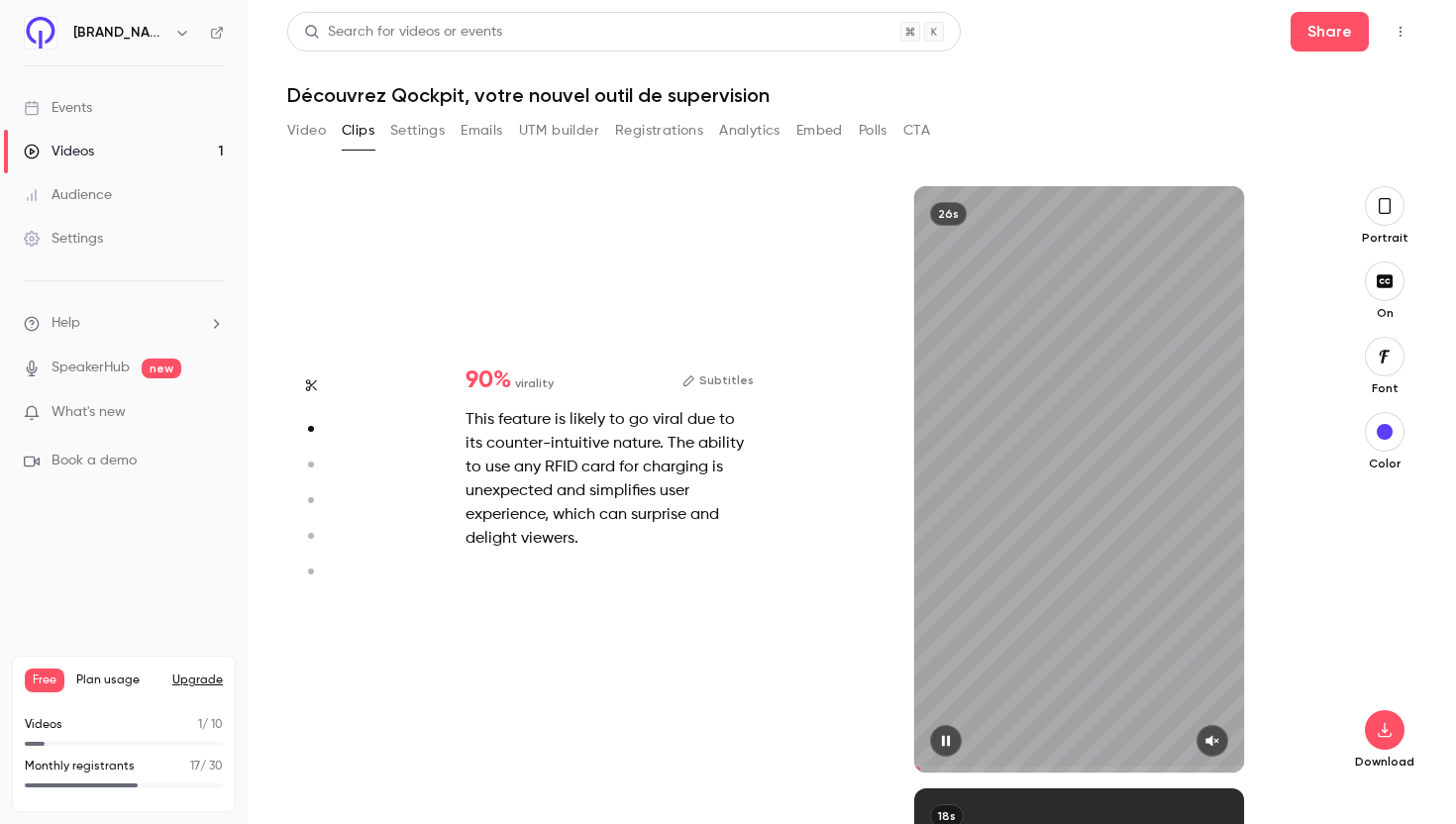 scroll, scrollTop: 602, scrollLeft: 0, axis: vertical 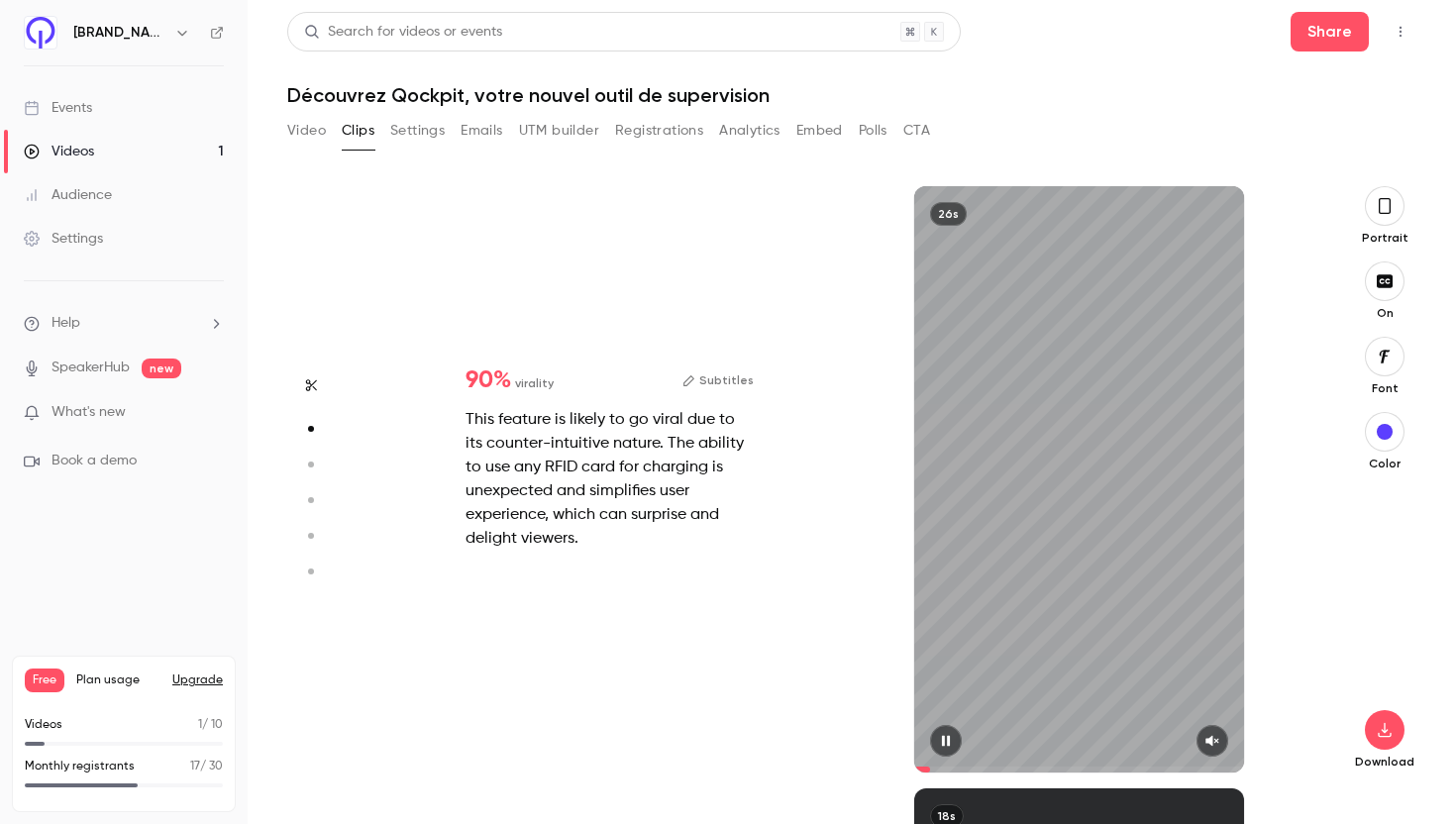 click 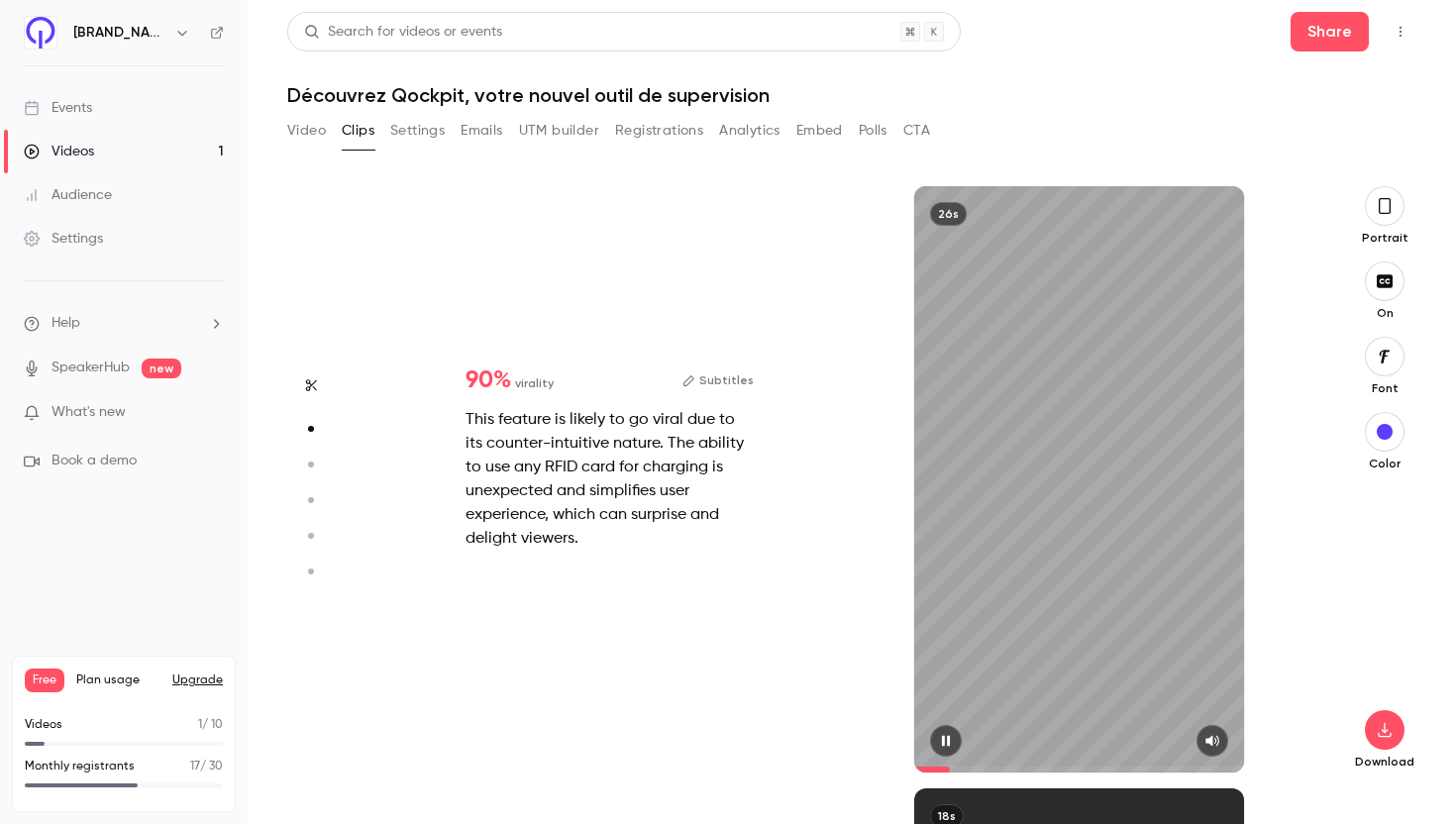 click 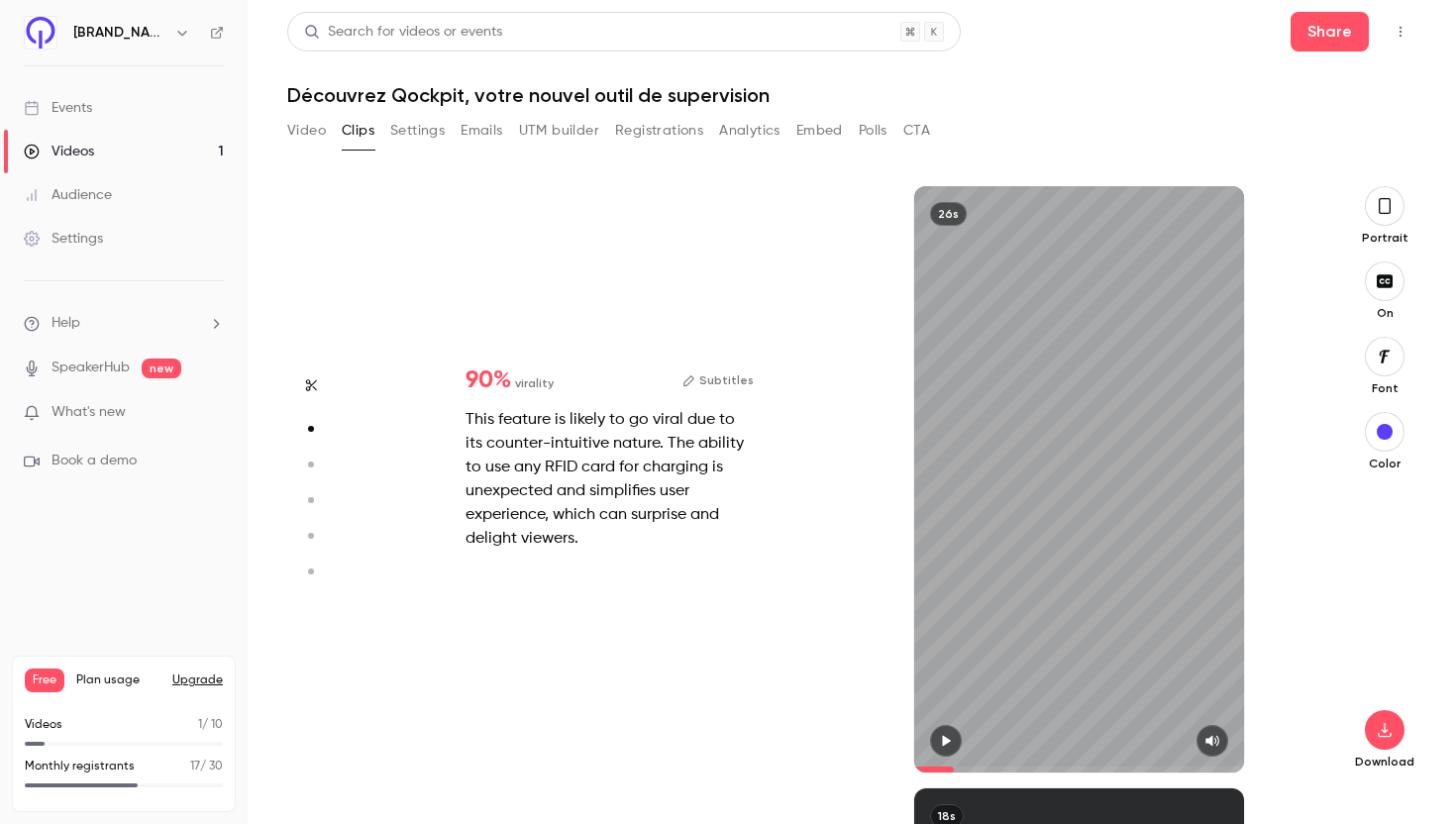 click 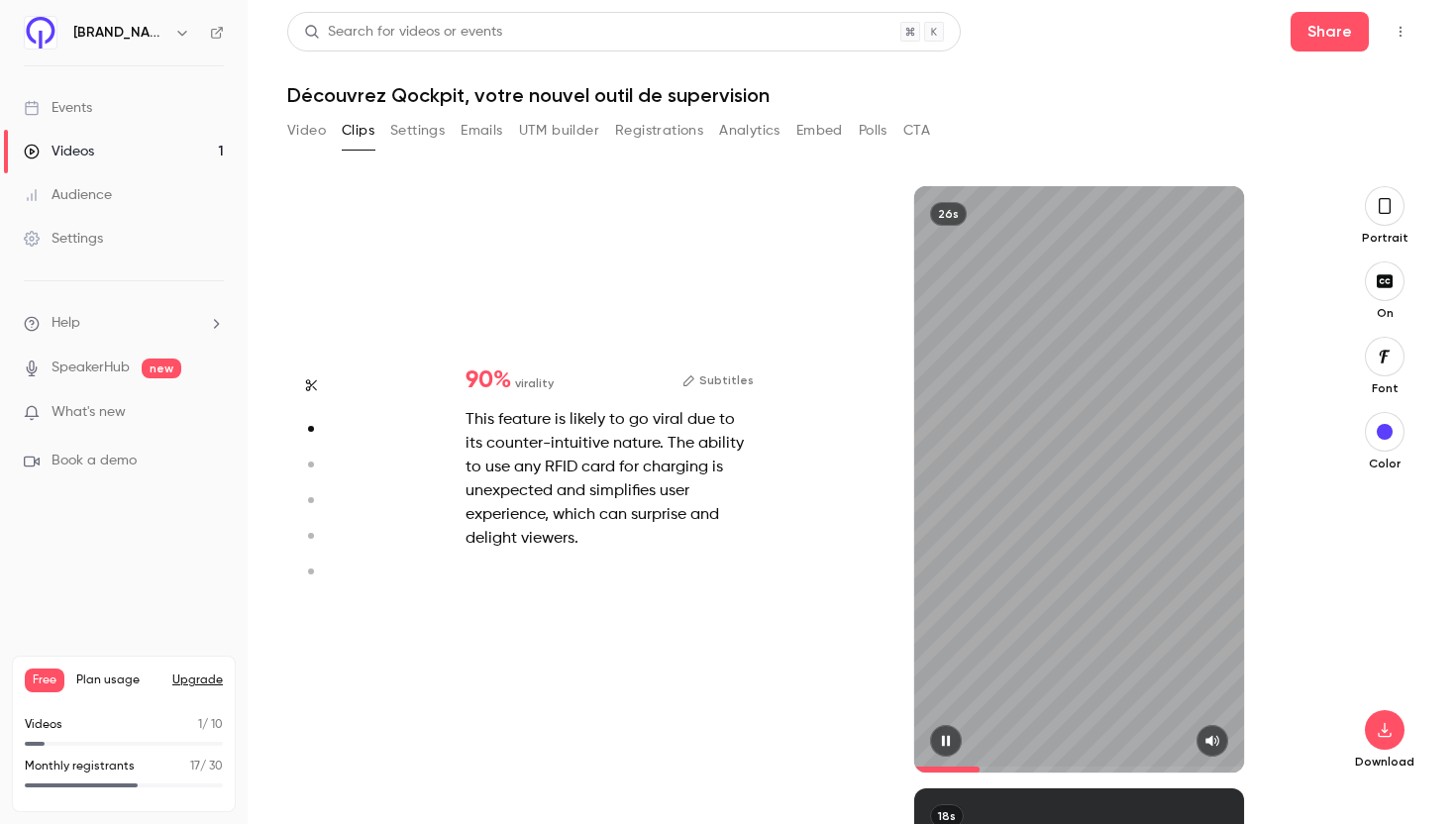 click 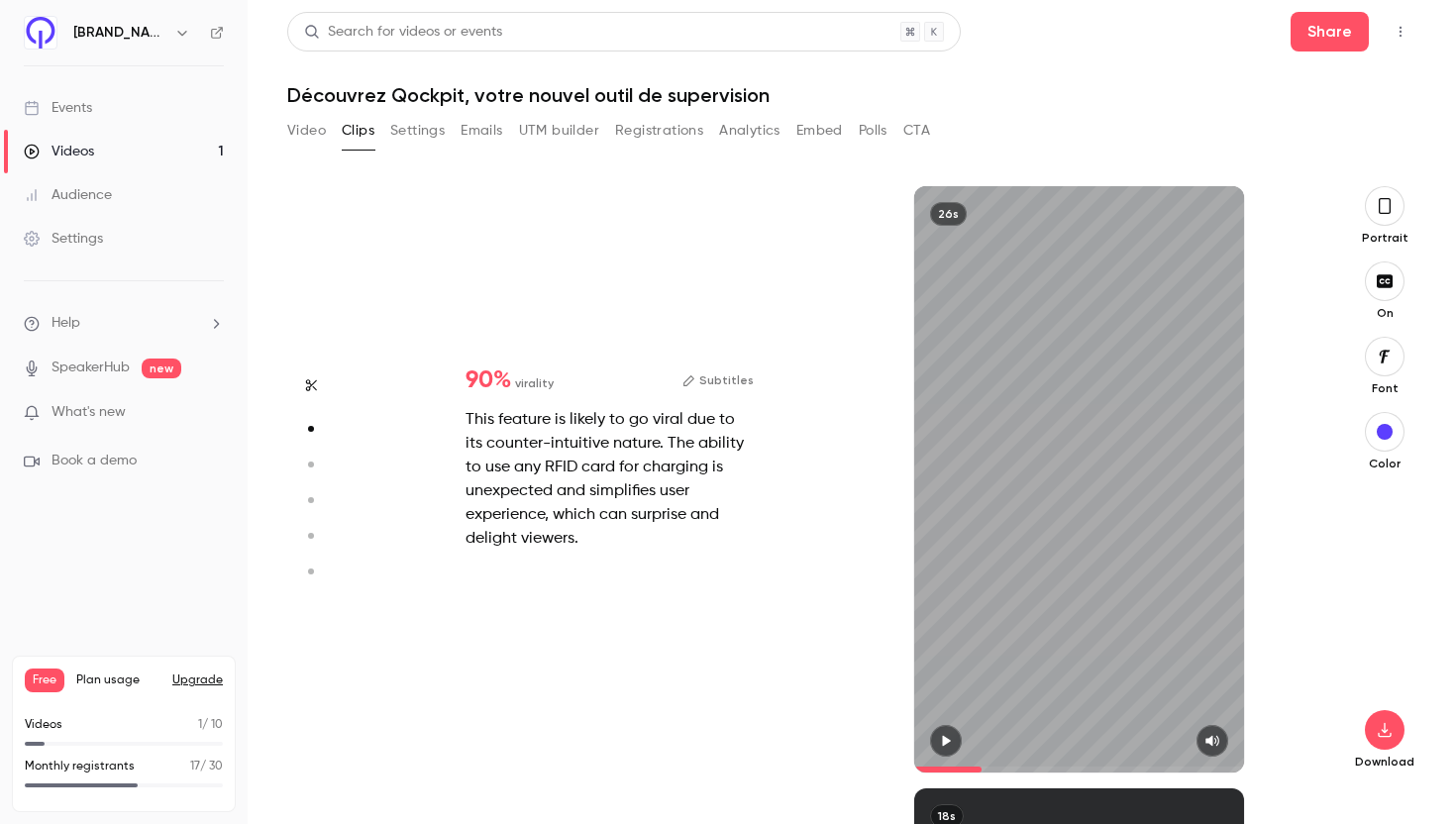click on "00:00 . 00 → 00:02 . 93 euh   Petite   nouveauté   ici ,   c'est   la   possibilité 00:02 . 93 → 00:05 . 33 d'ajouter   mes   propres   cartes   et   badge   RFID . 00:05 . 96 → 00:07 . 93 Typiquement   si   vous   avez   par   exemple   un   badge   ou   une 00:07 . 93 → 00:10 . 89 carte   que   vous   utilisez   pour   accéder   euh   euh   à 00:10 . 89 → 00:14 . 56 votre   immeuble   ou   au   parking   donc   euh   ça   ça   vous 00:14 . 56 → 00:16 . 93 permettra   donc   de   l'ajouter   directement   et   à 00:16 . 93 → 00:19 . 12 partir   du   moment   où   elle   est   en   elle   a   un   tag 00:19 . 12 → 00:20 . 61 RFID   compatible   avec   la   borne , 00:20 . 93 → 00:23 . 68 le   collaborateur   donc   pourra   utiliser   sa   propre   ." at bounding box center (844, 479) 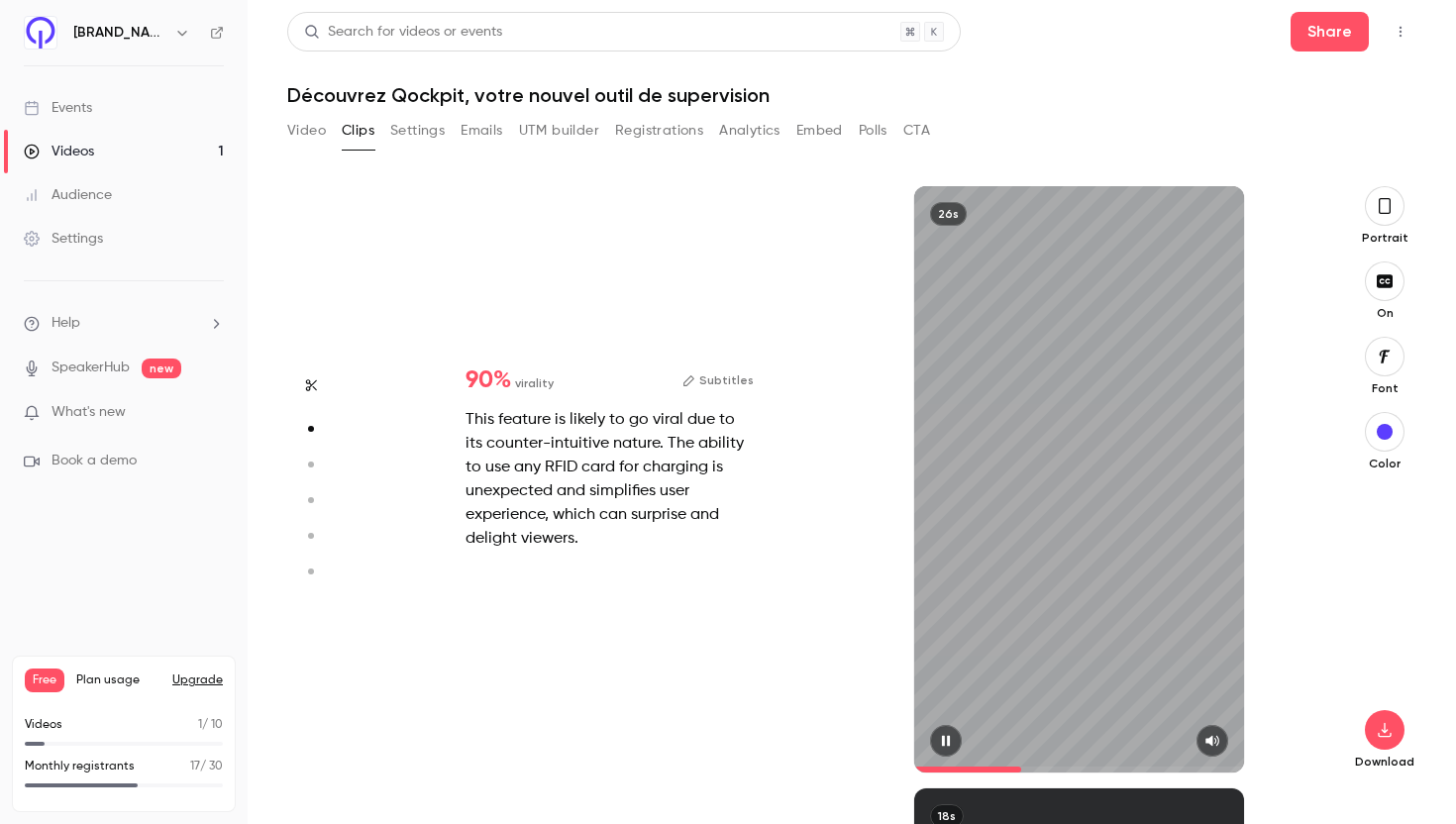click at bounding box center [946, 741] 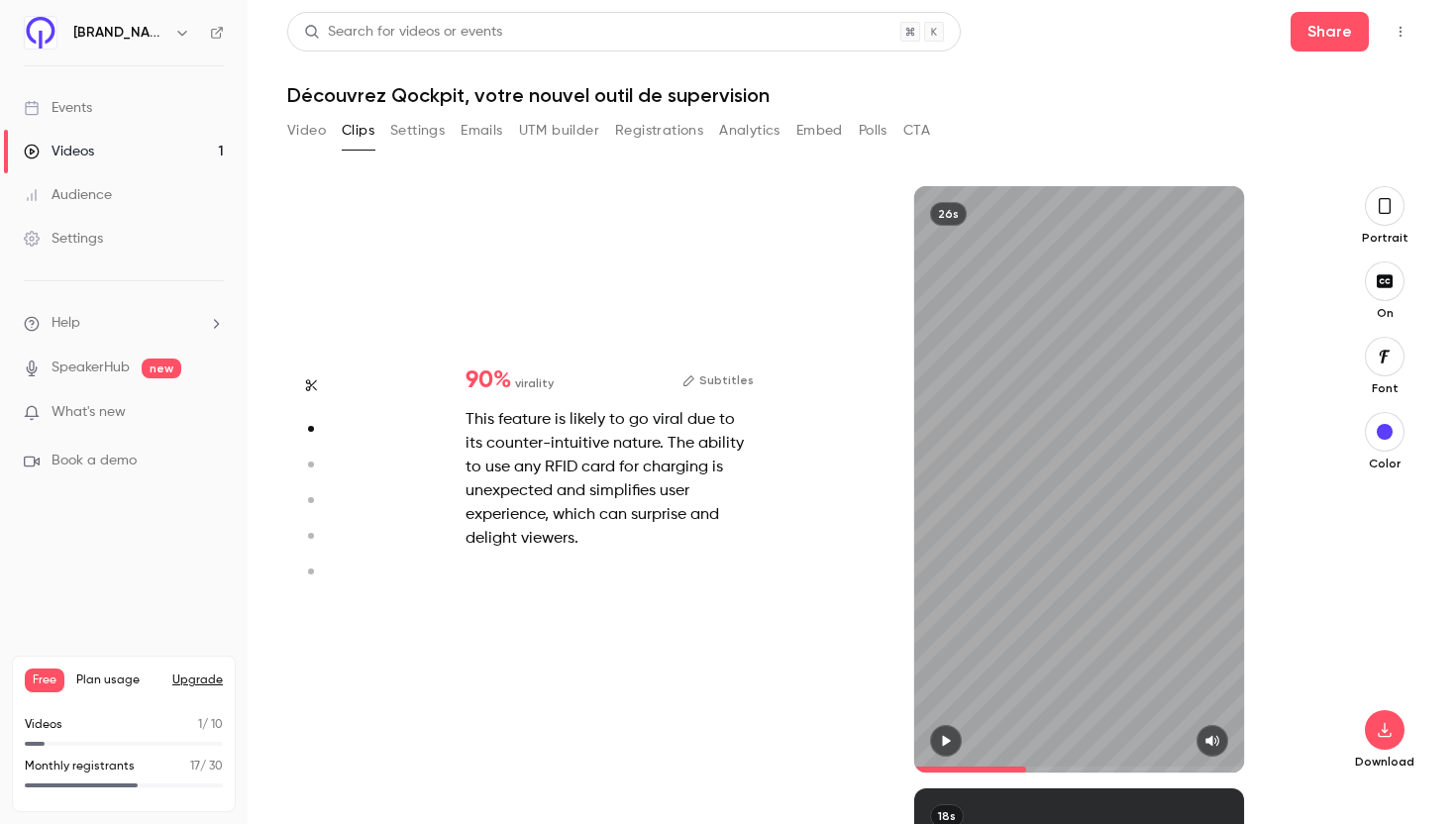 click 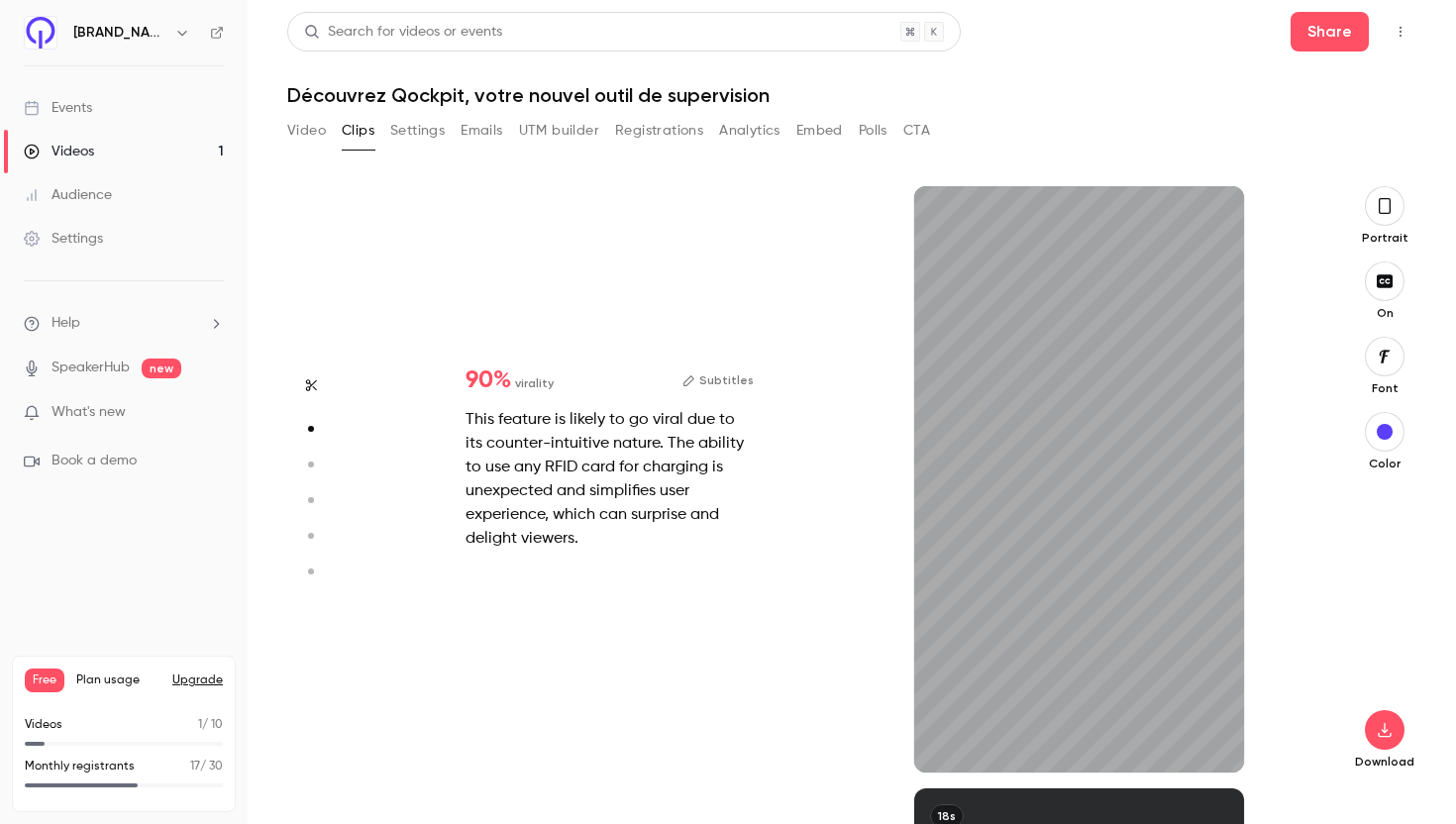 drag, startPoint x: 1015, startPoint y: 765, endPoint x: 883, endPoint y: 765, distance: 132 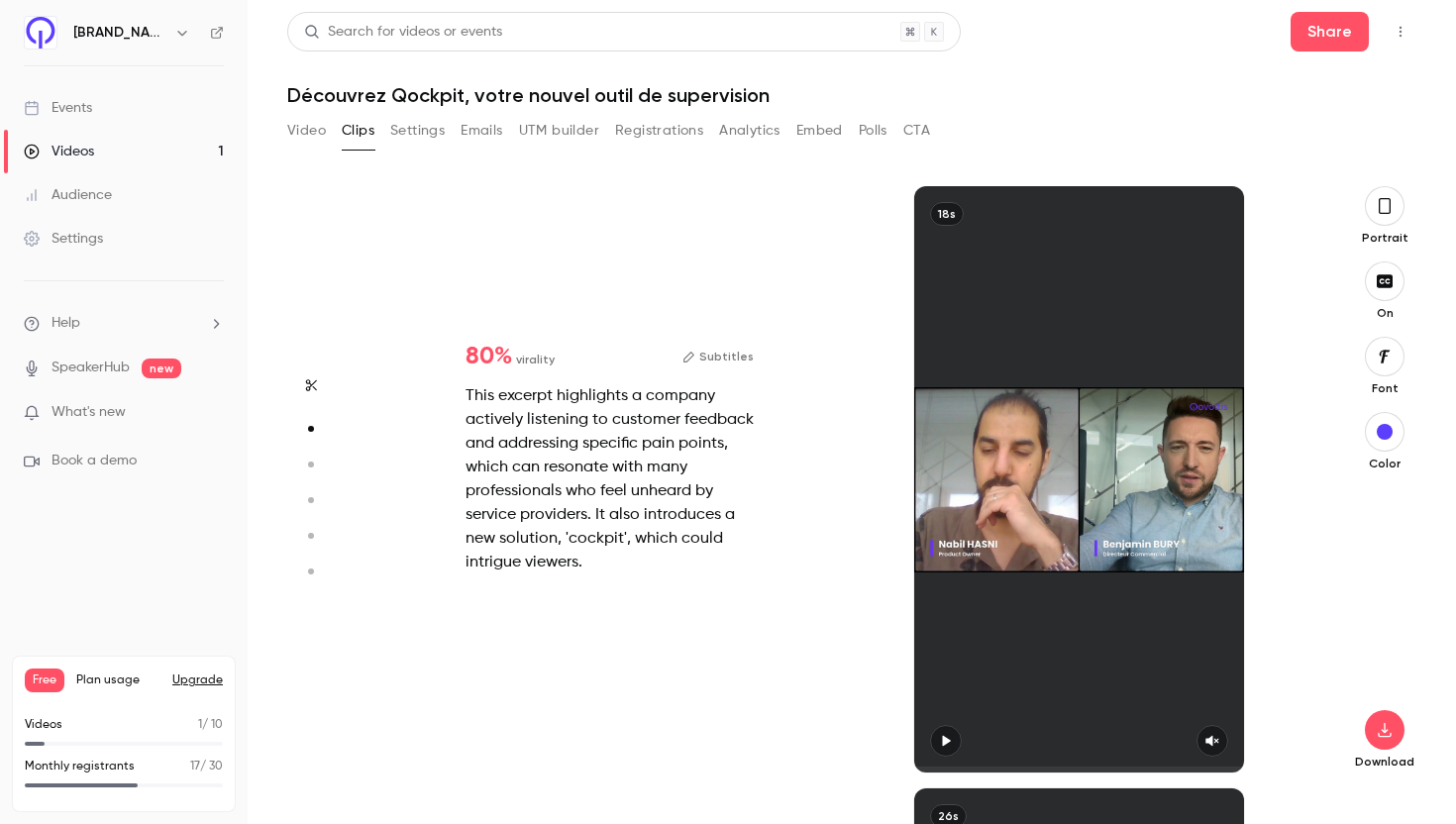 type on "****" 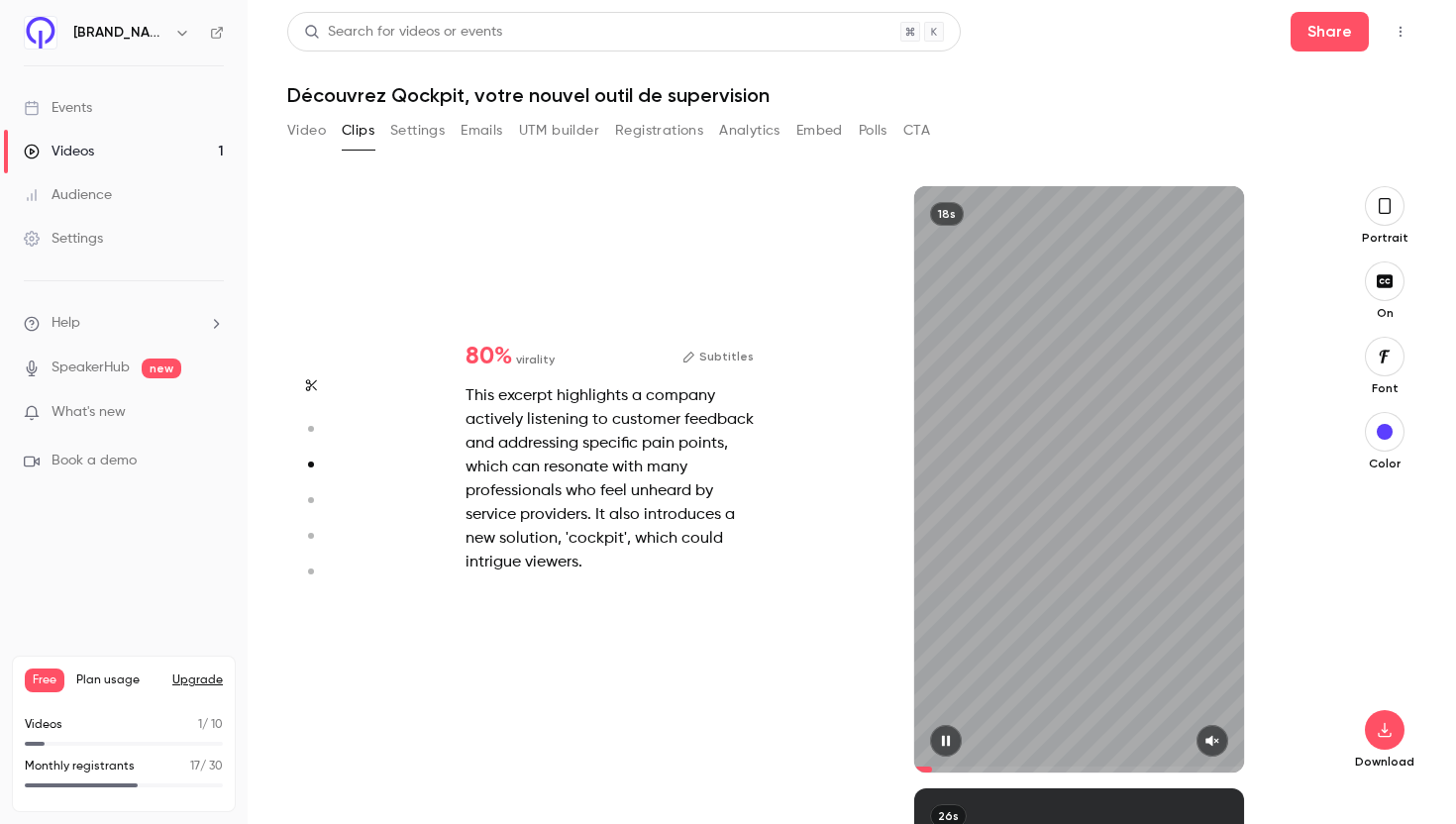 click 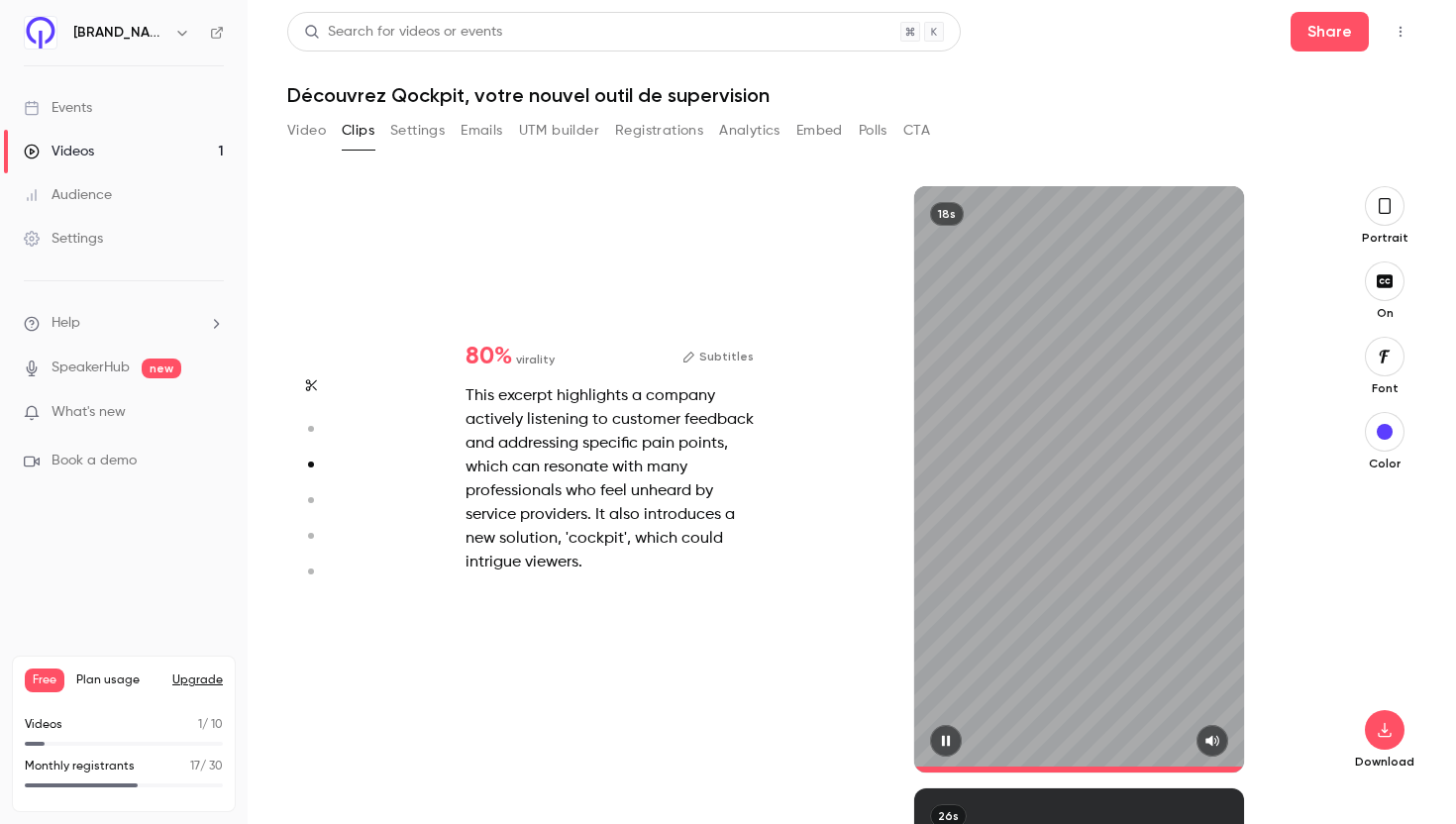 type on "****" 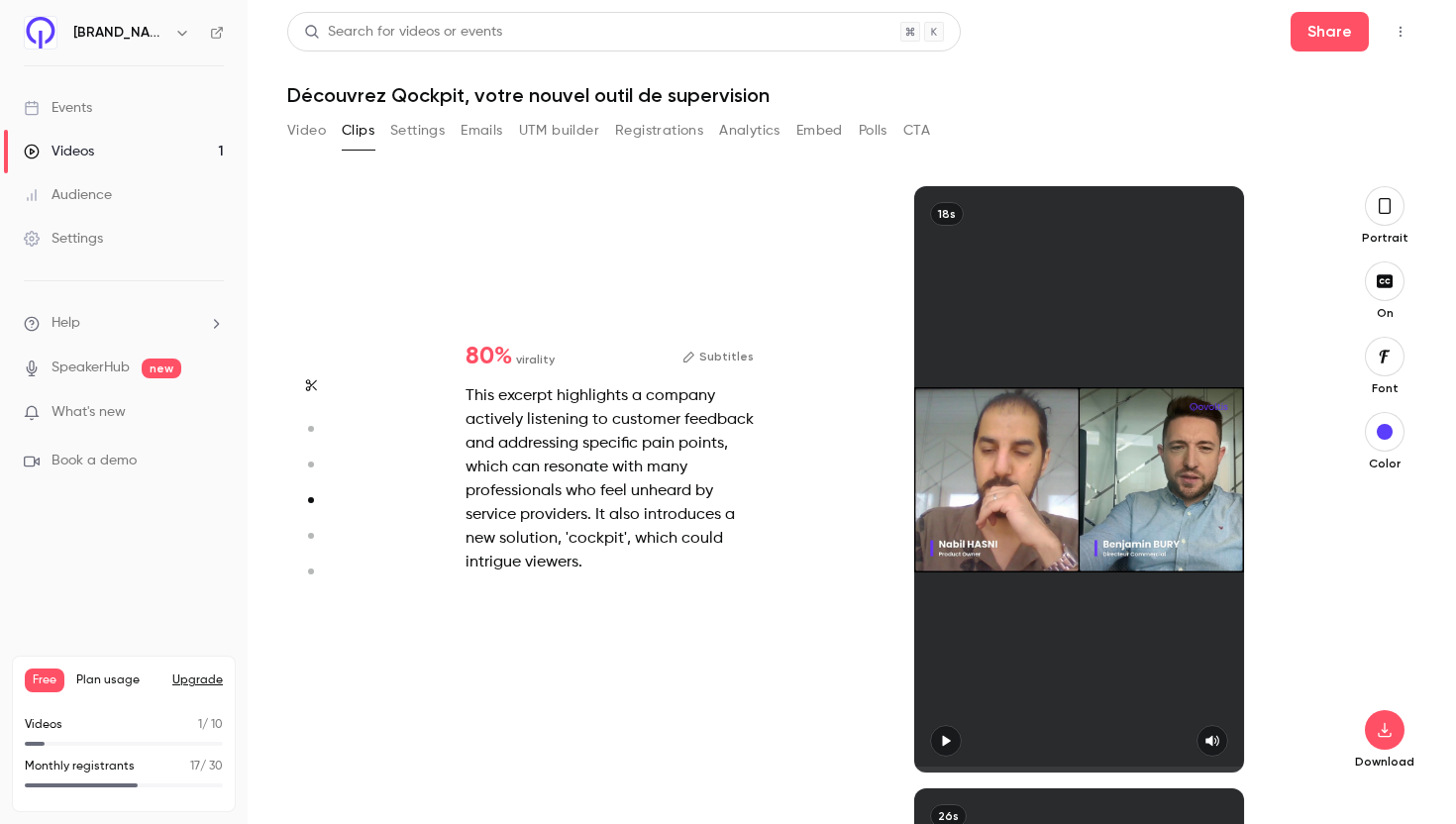 type on "*" 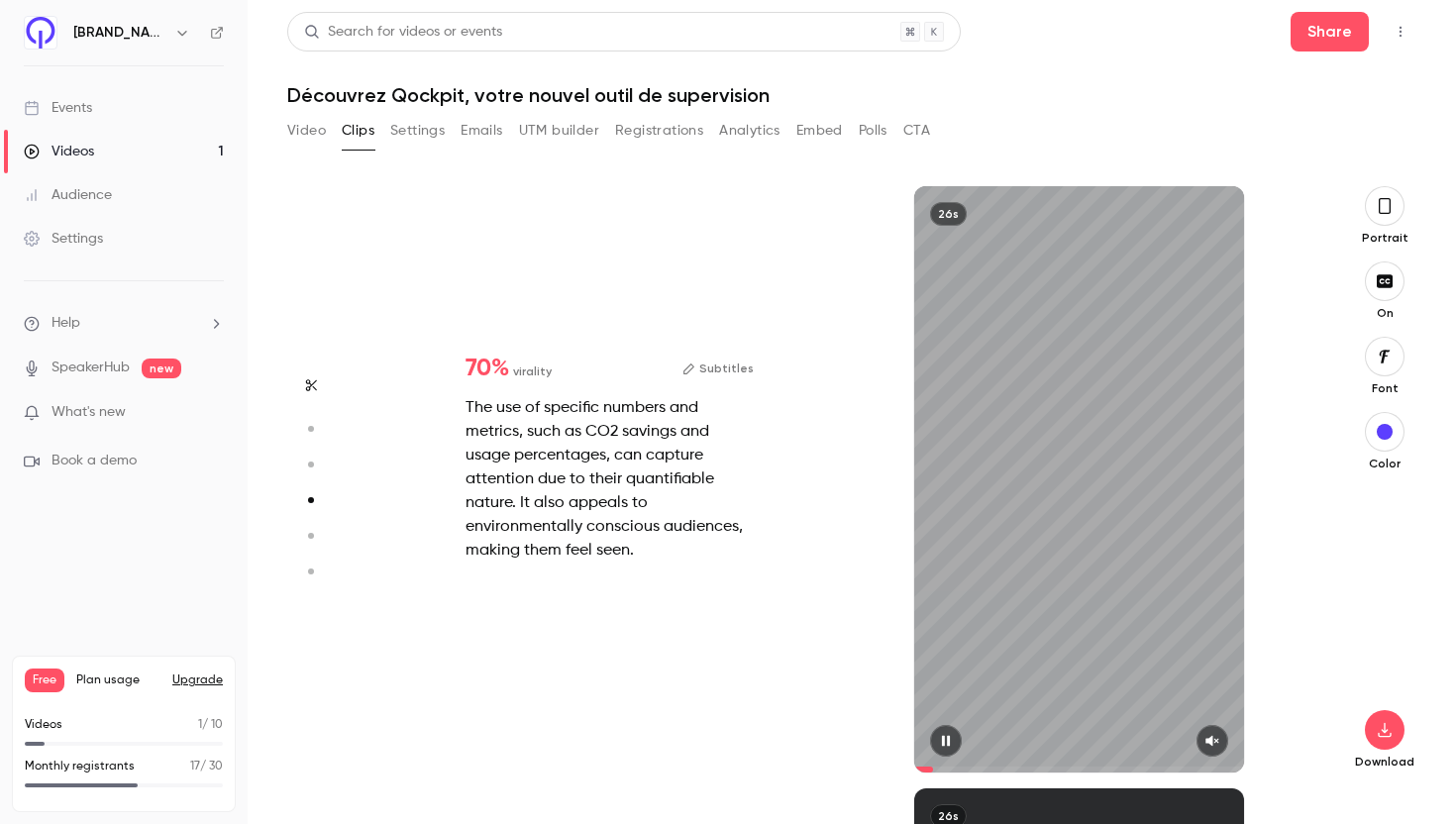 click 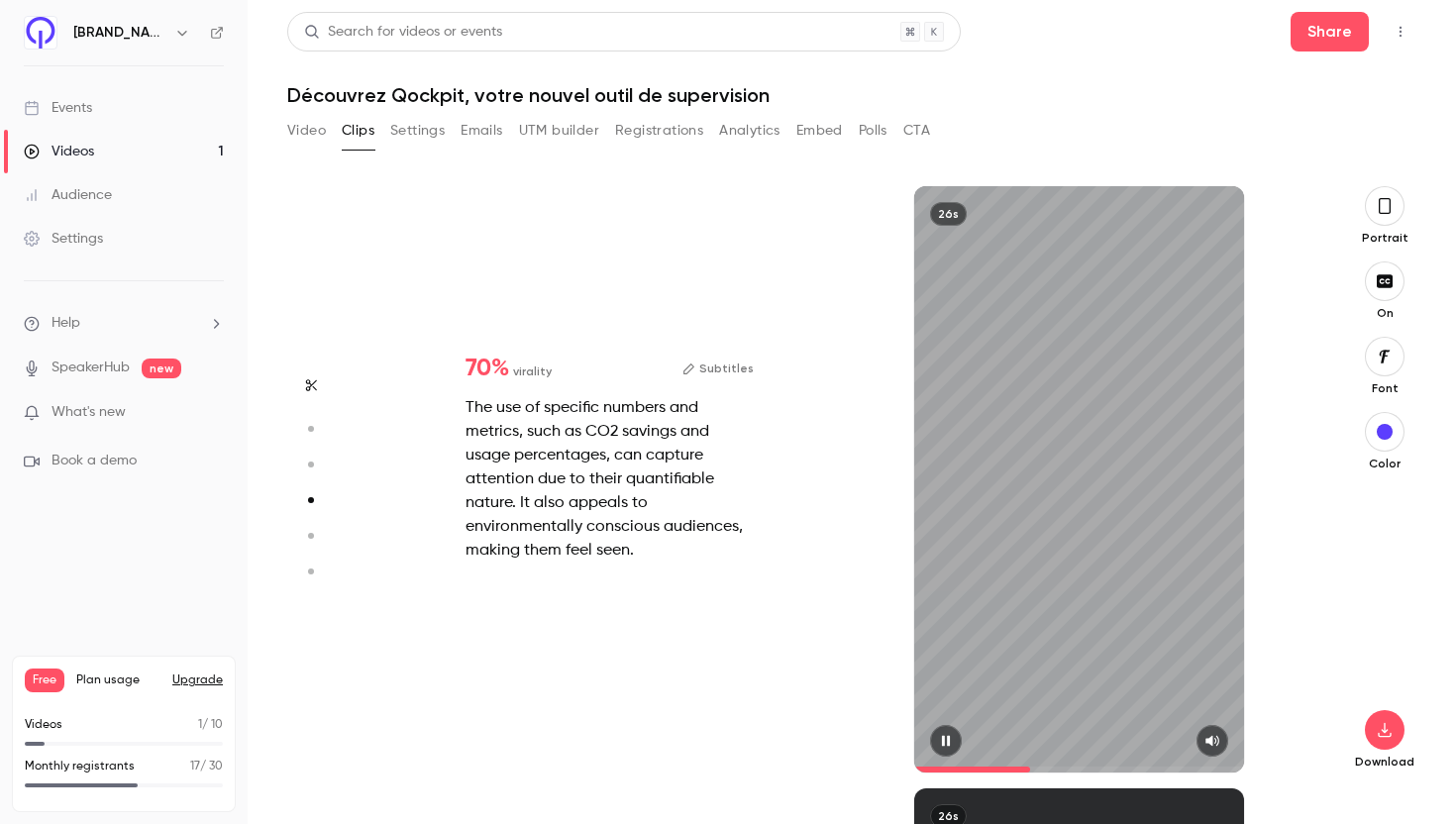 click 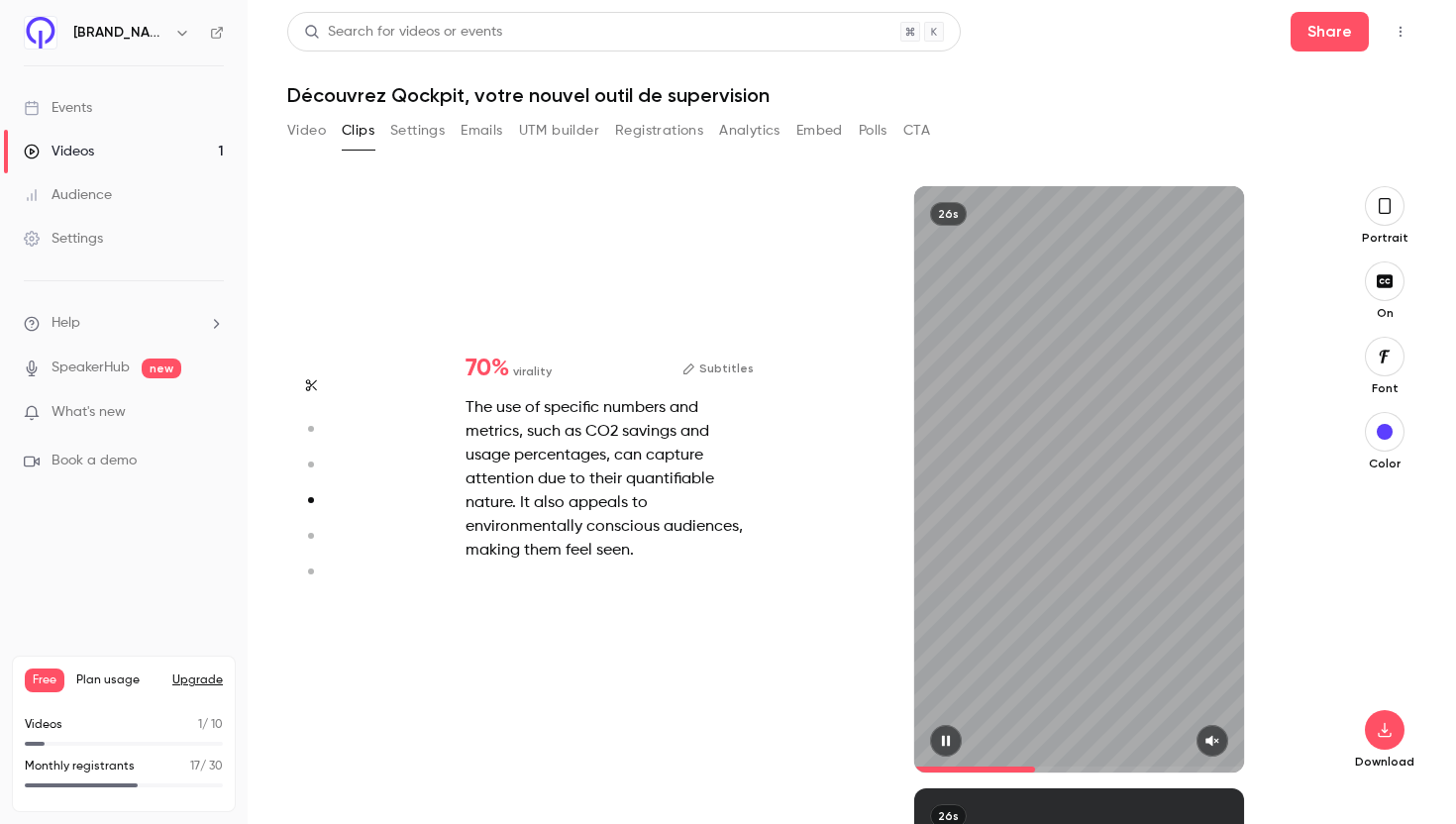 type on "****" 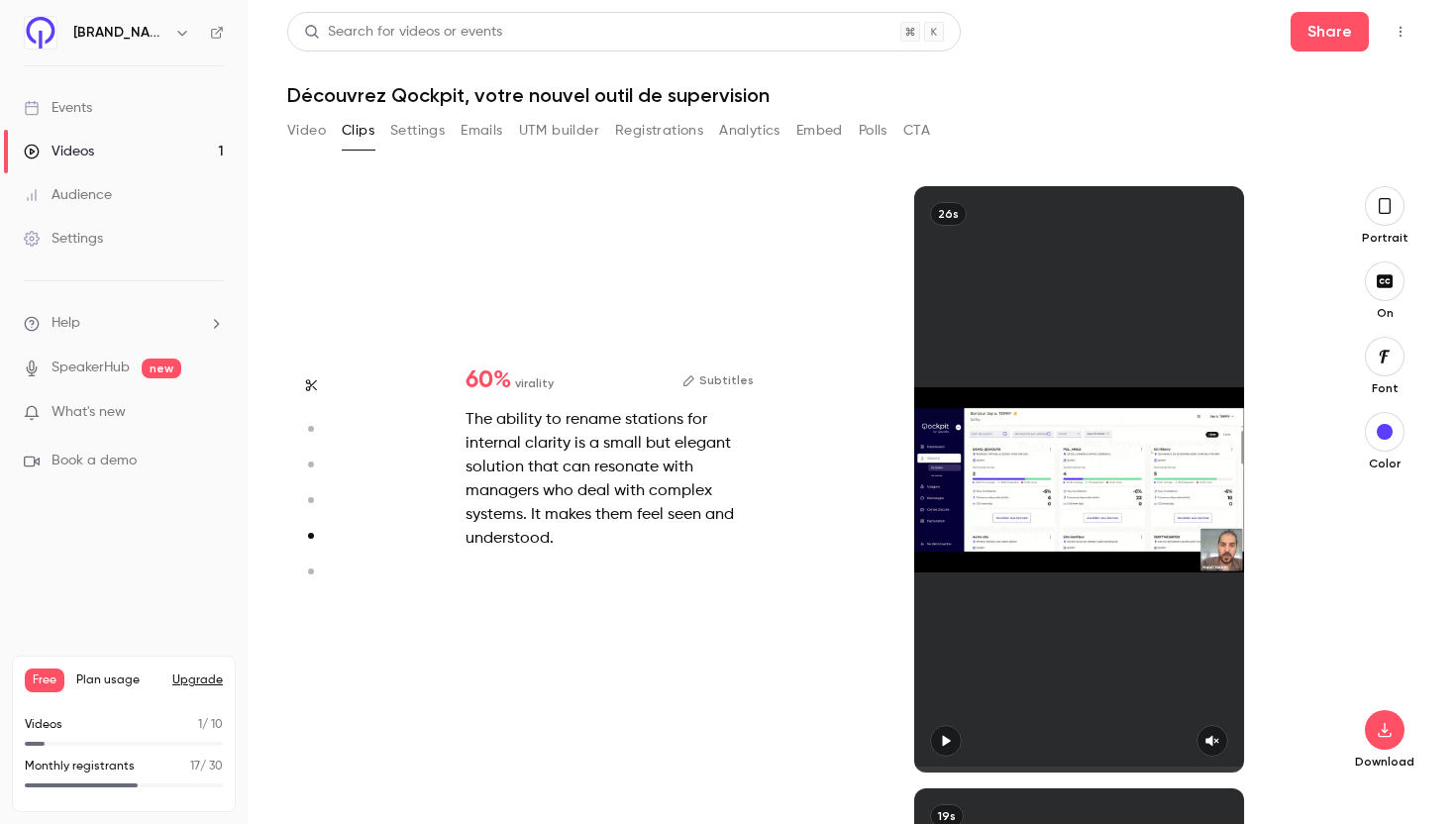 scroll, scrollTop: 2409, scrollLeft: 0, axis: vertical 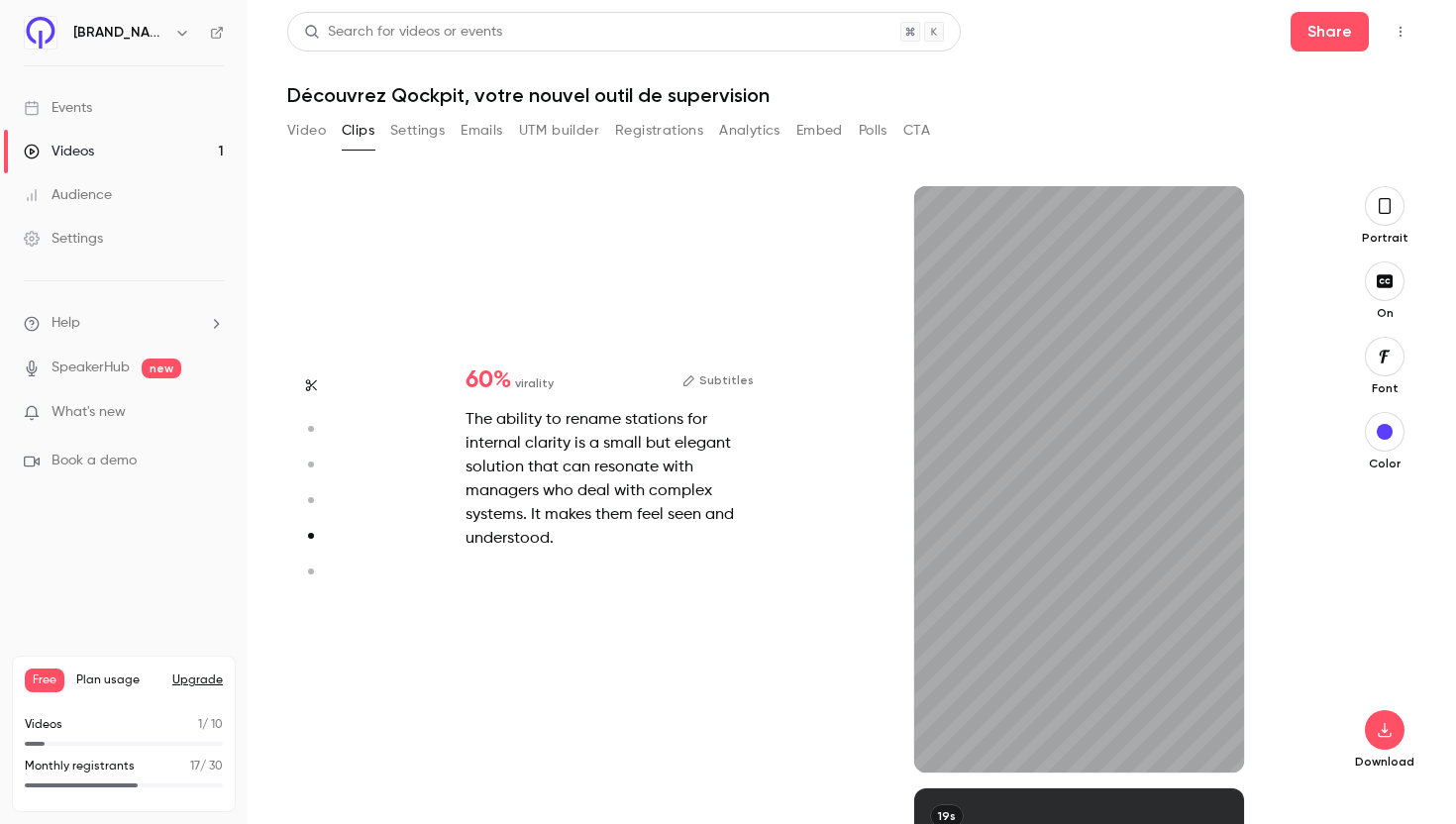 type on "***" 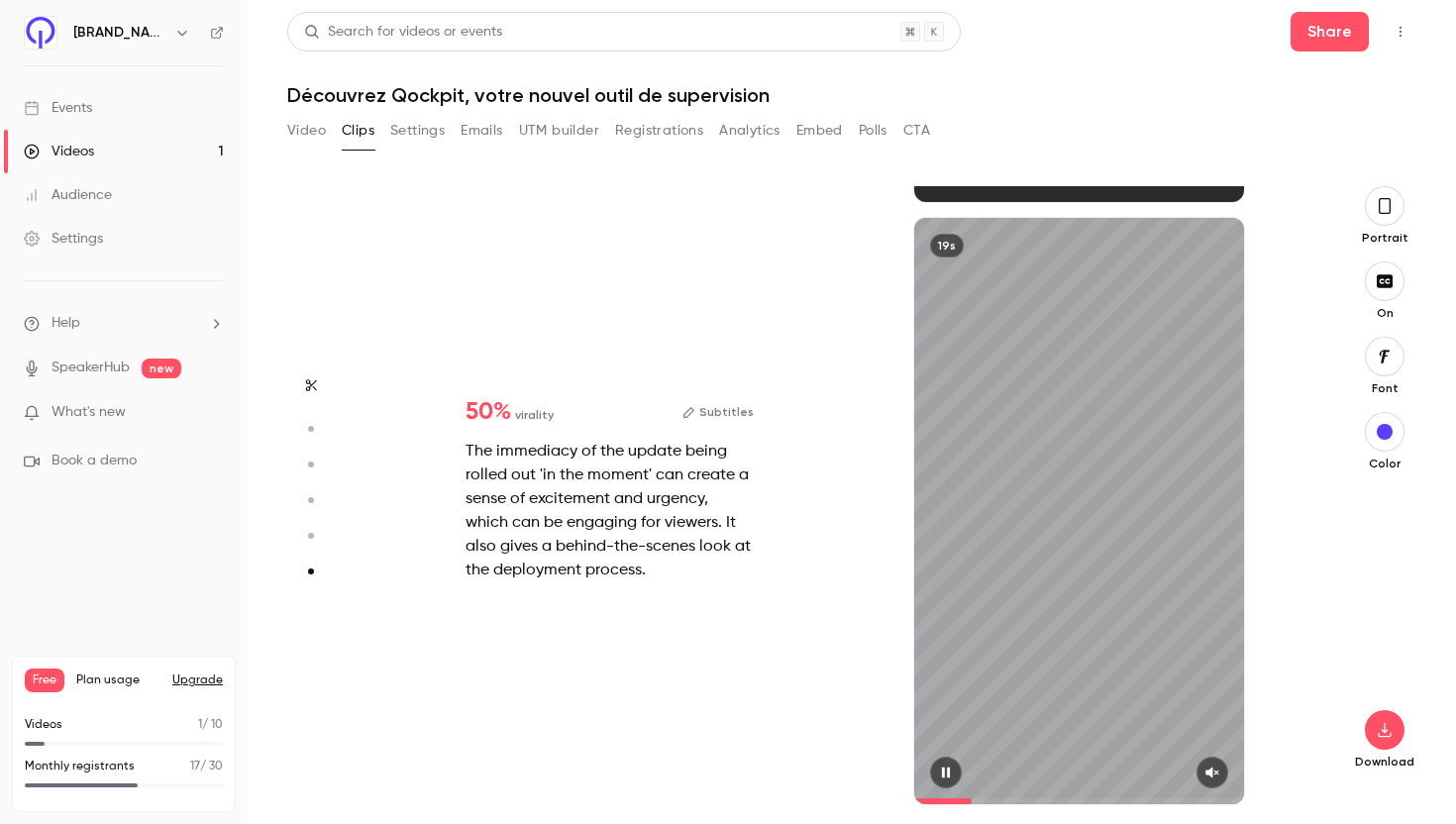 click 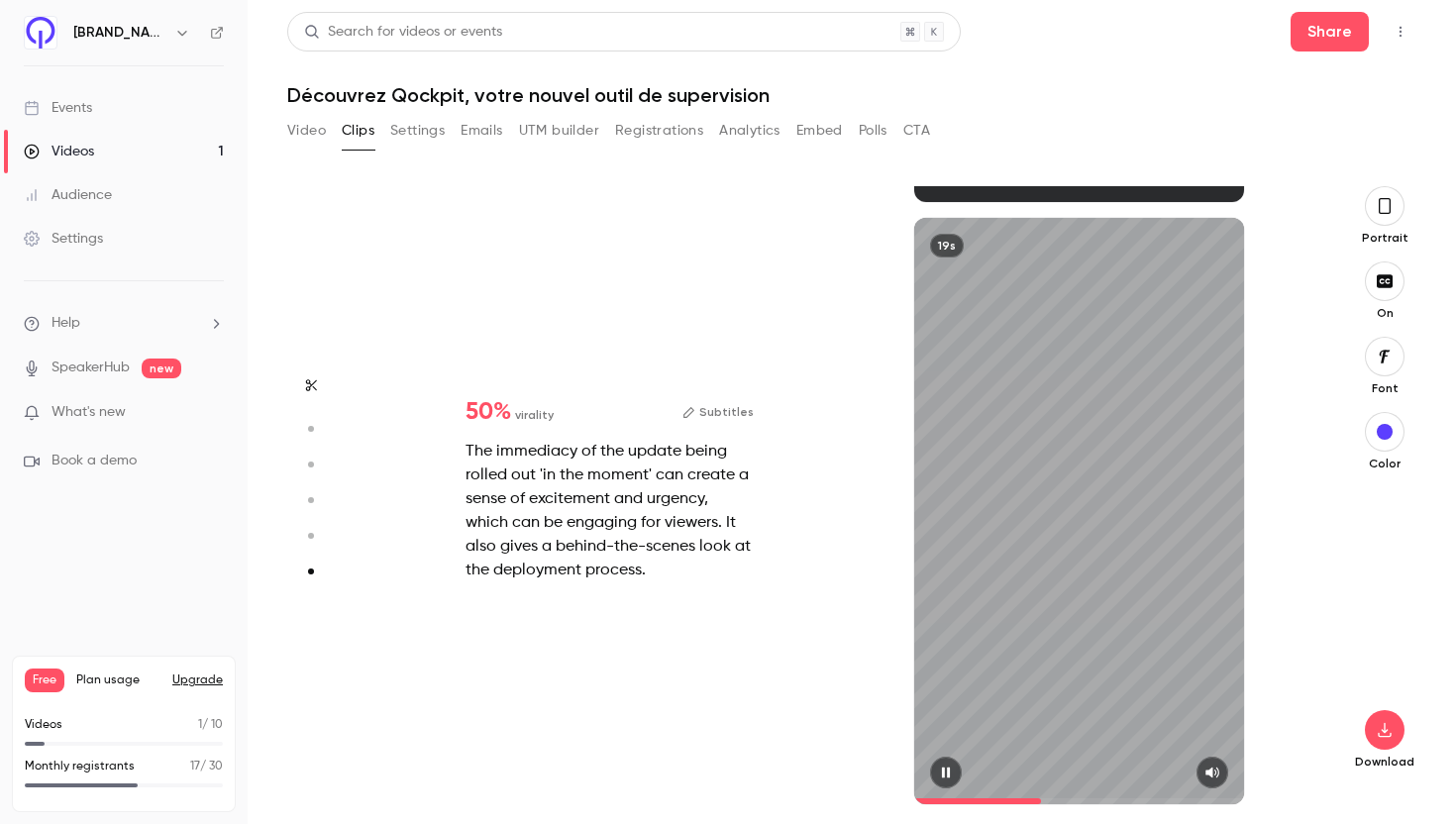 click 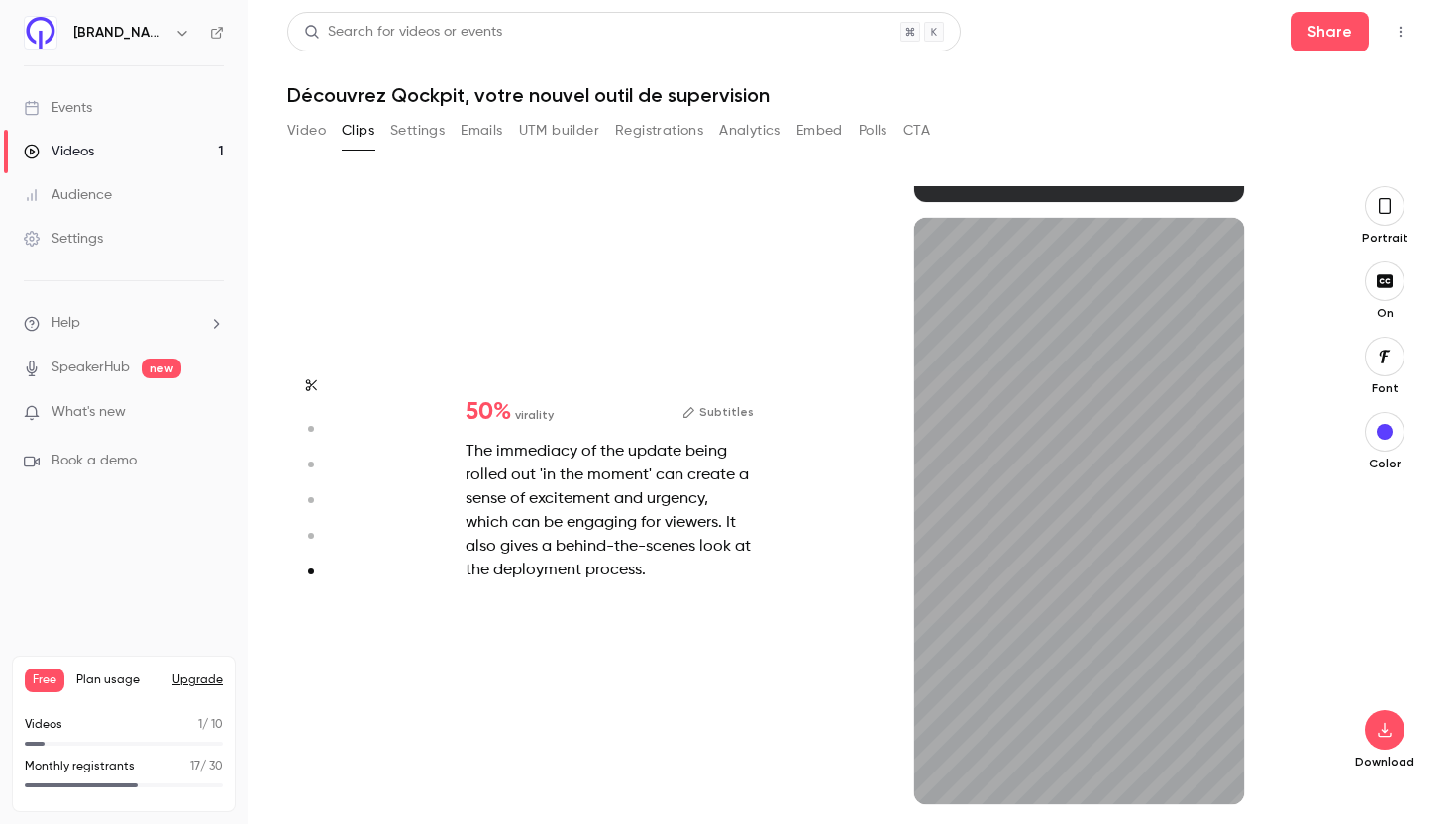 type on "***" 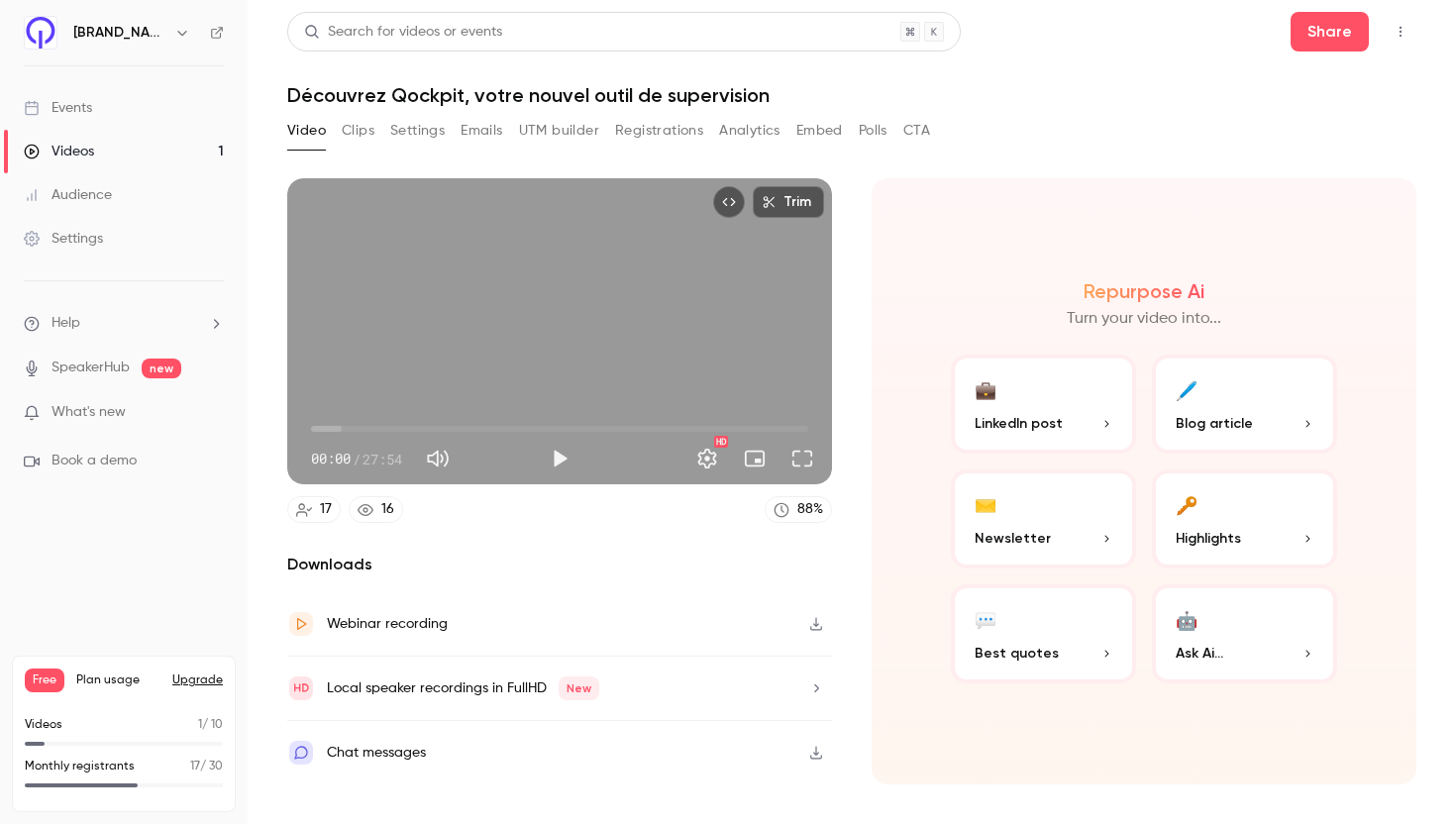 click at bounding box center (560, 459) 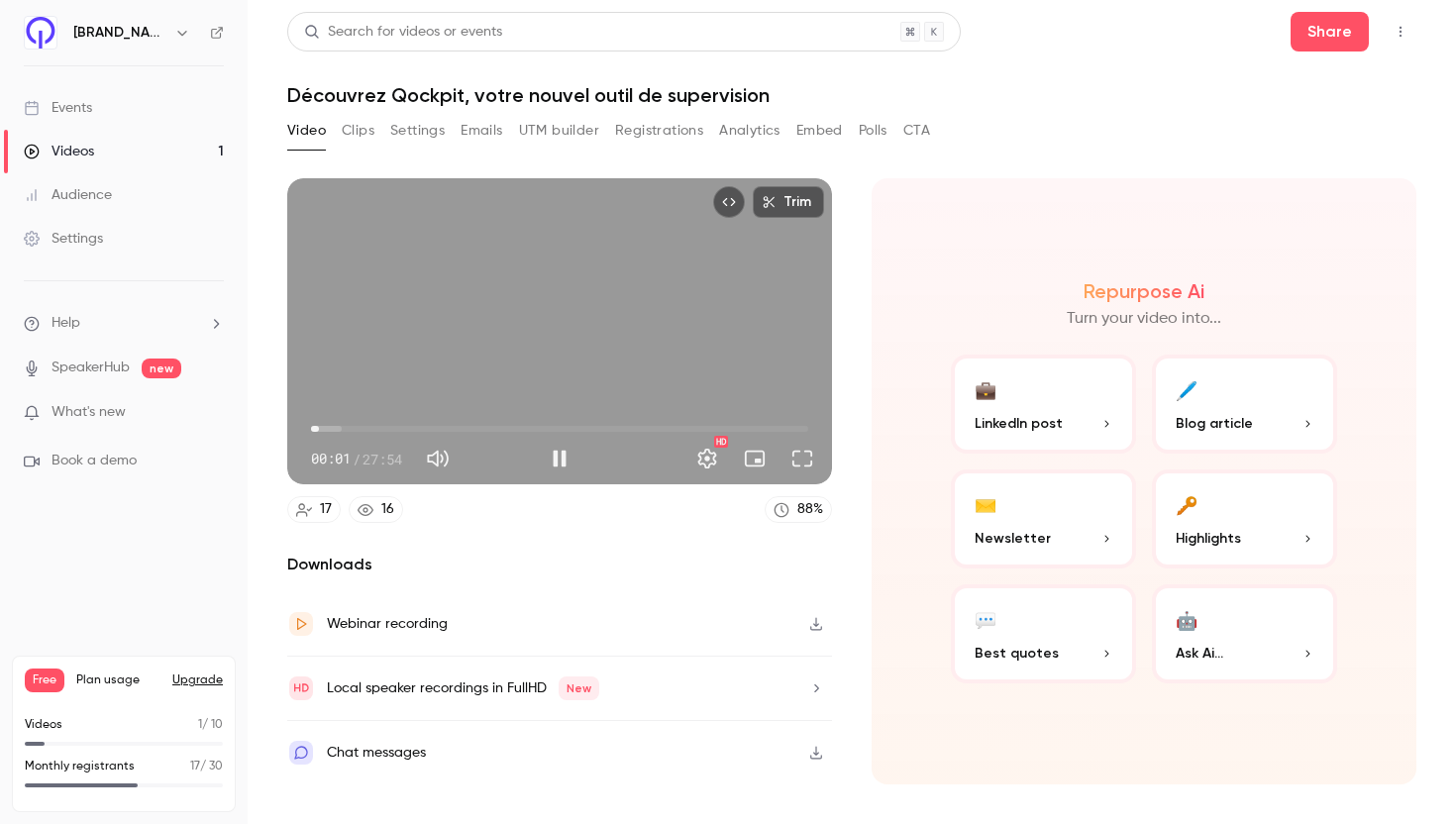 click on "00:26" at bounding box center [319, 429] 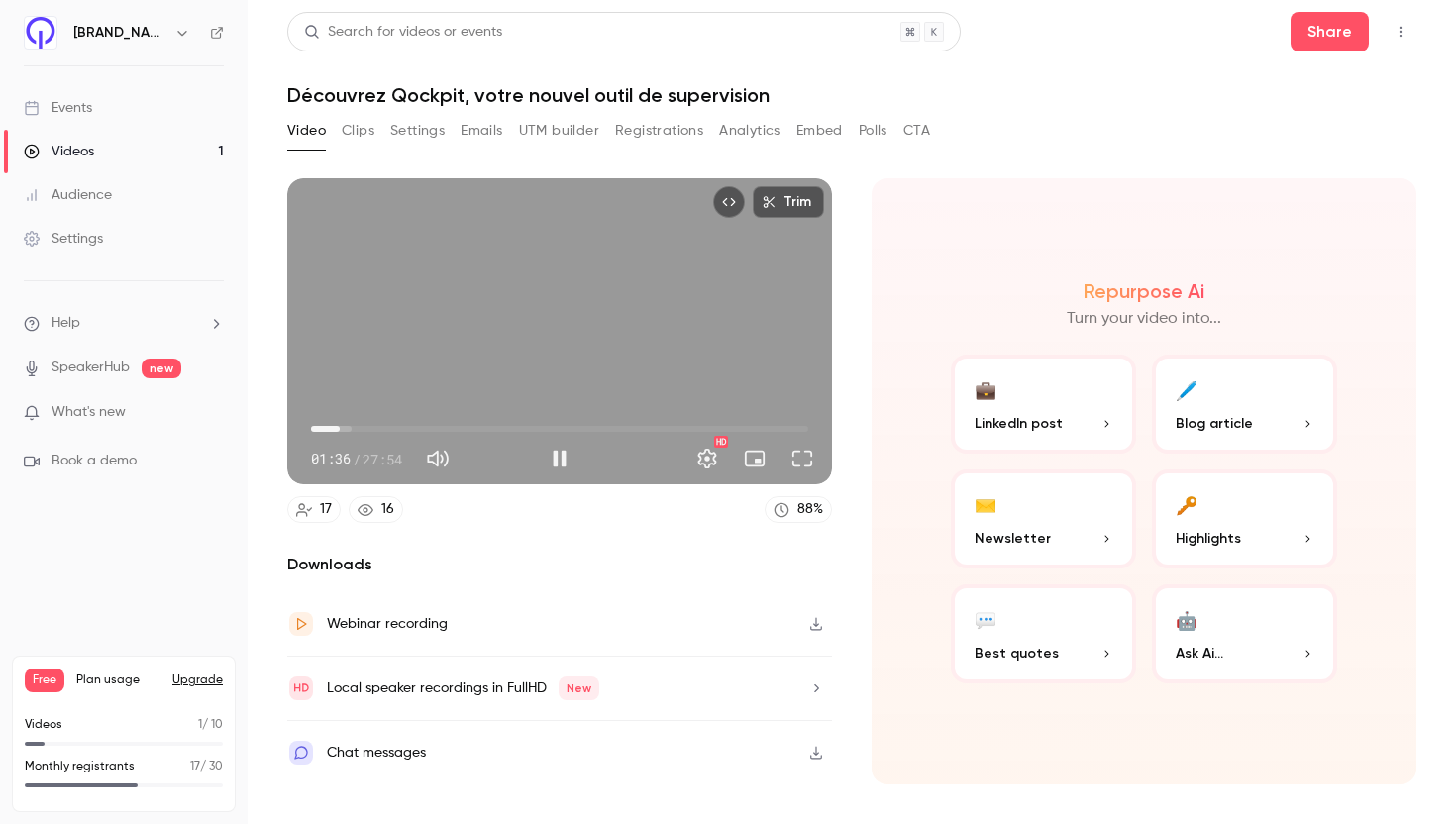 click on "01:36" at bounding box center (560, 429) 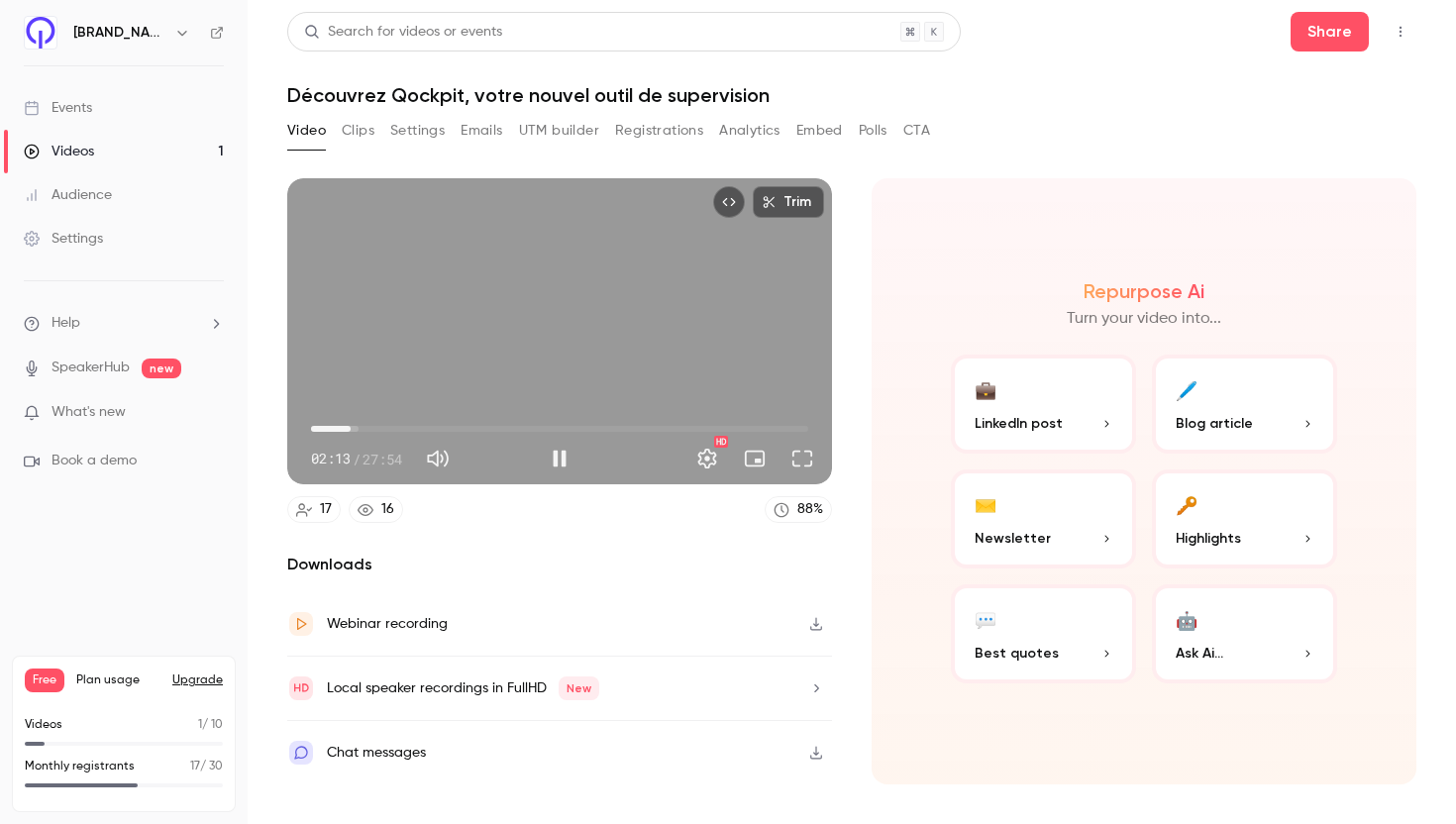 click on "02:13" at bounding box center [560, 429] 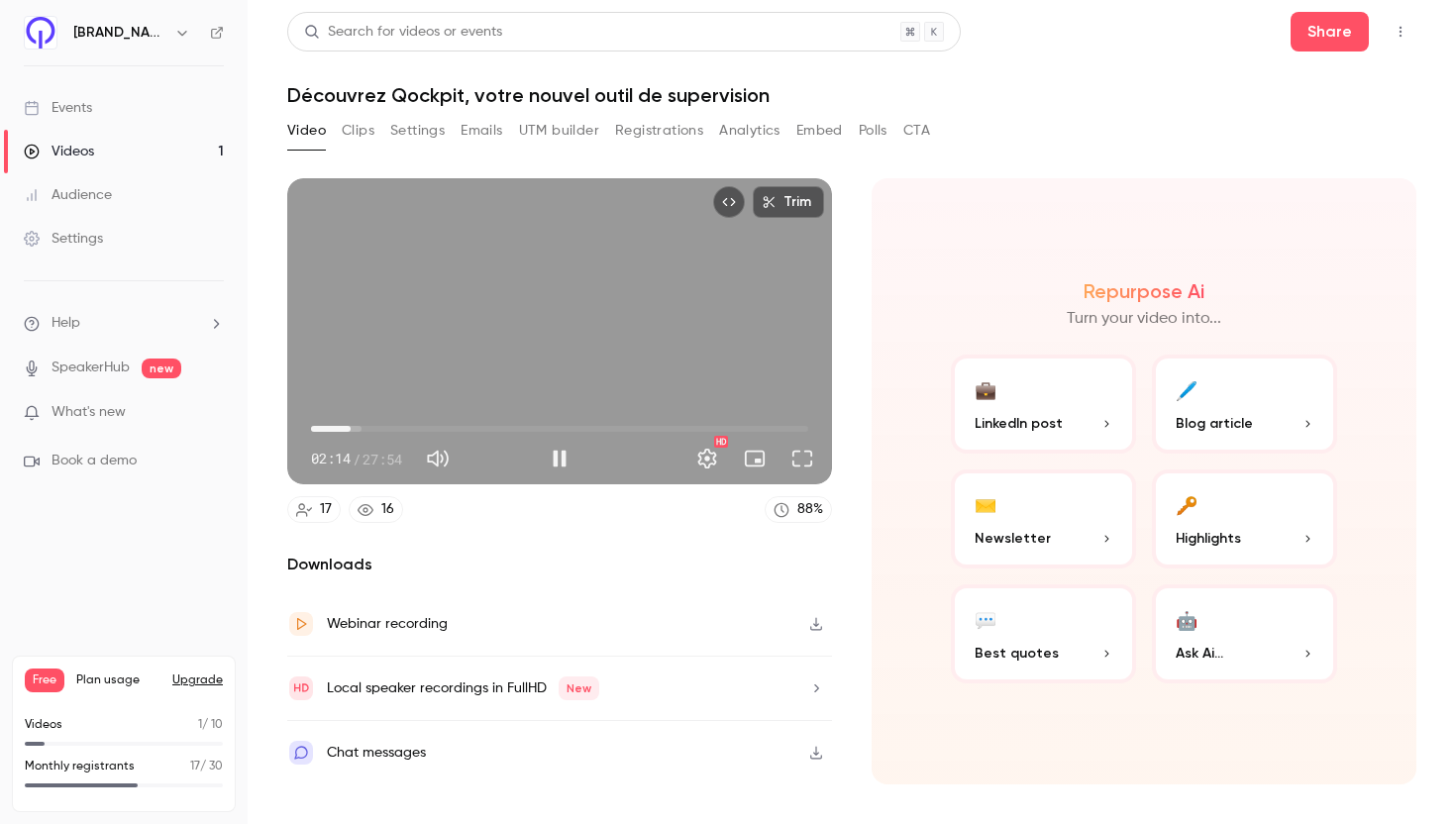 click on "02:14" at bounding box center [560, 429] 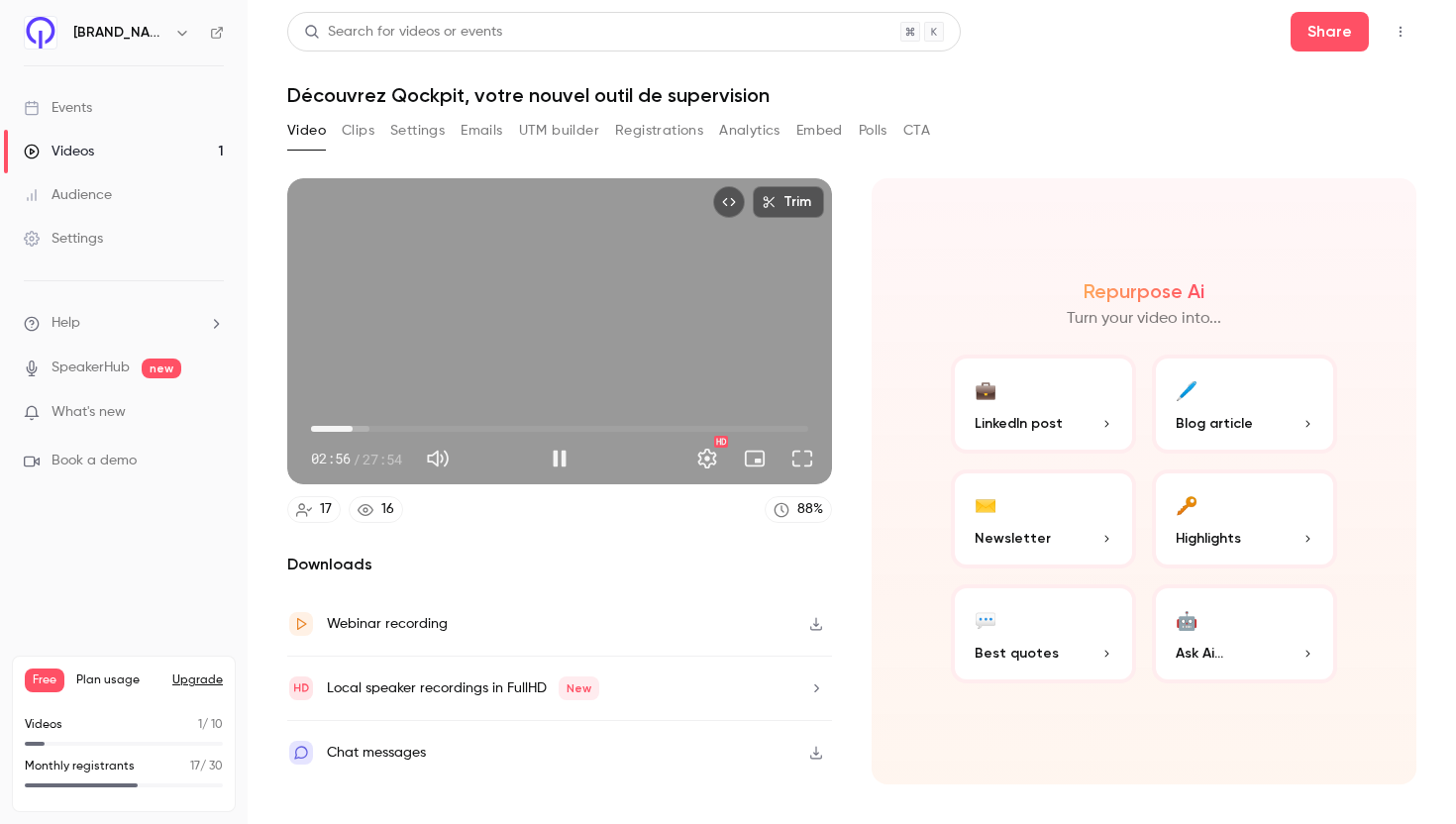 click on "[TIME]" at bounding box center [353, 429] 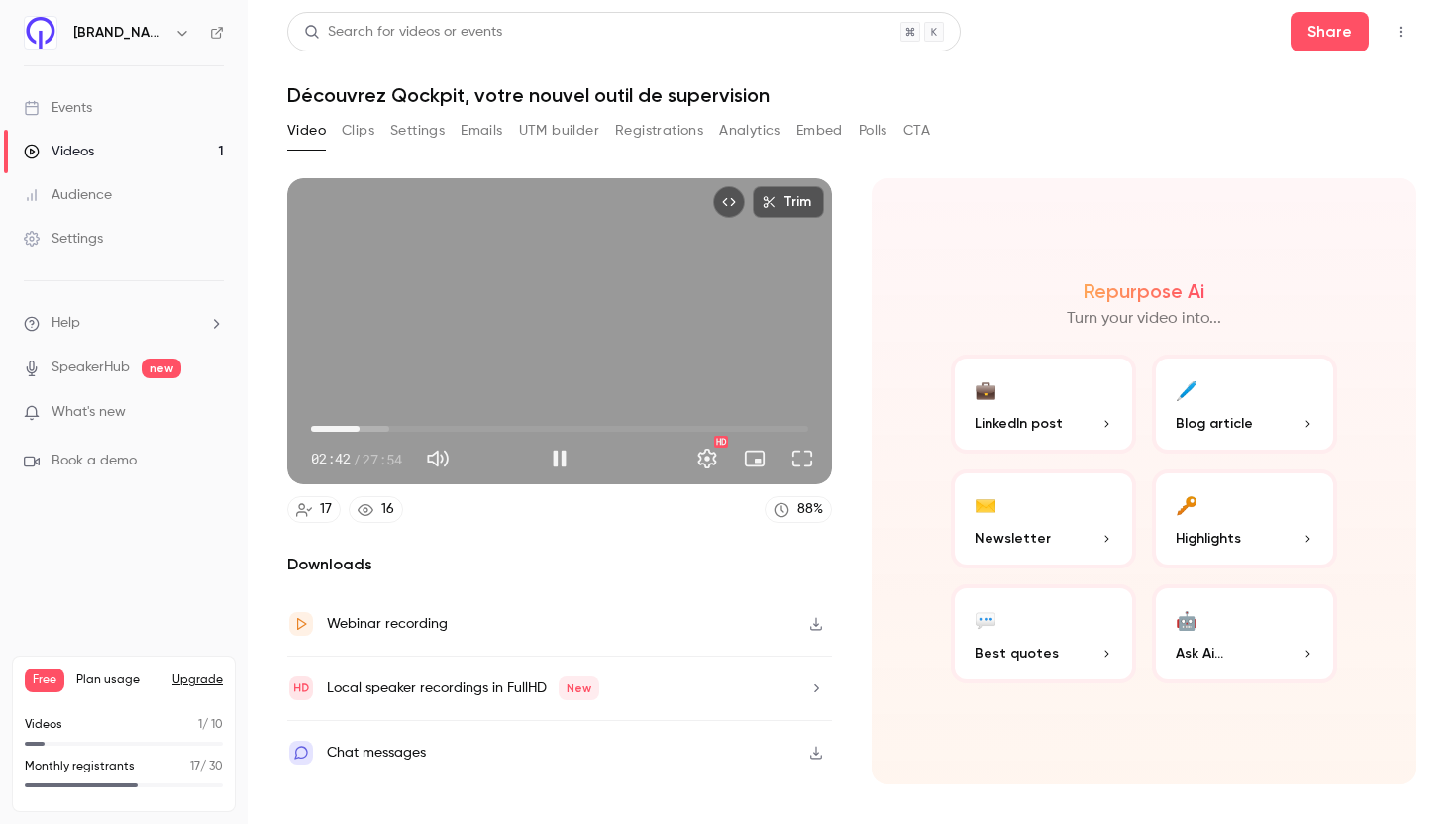 click on "02:42" at bounding box center [560, 429] 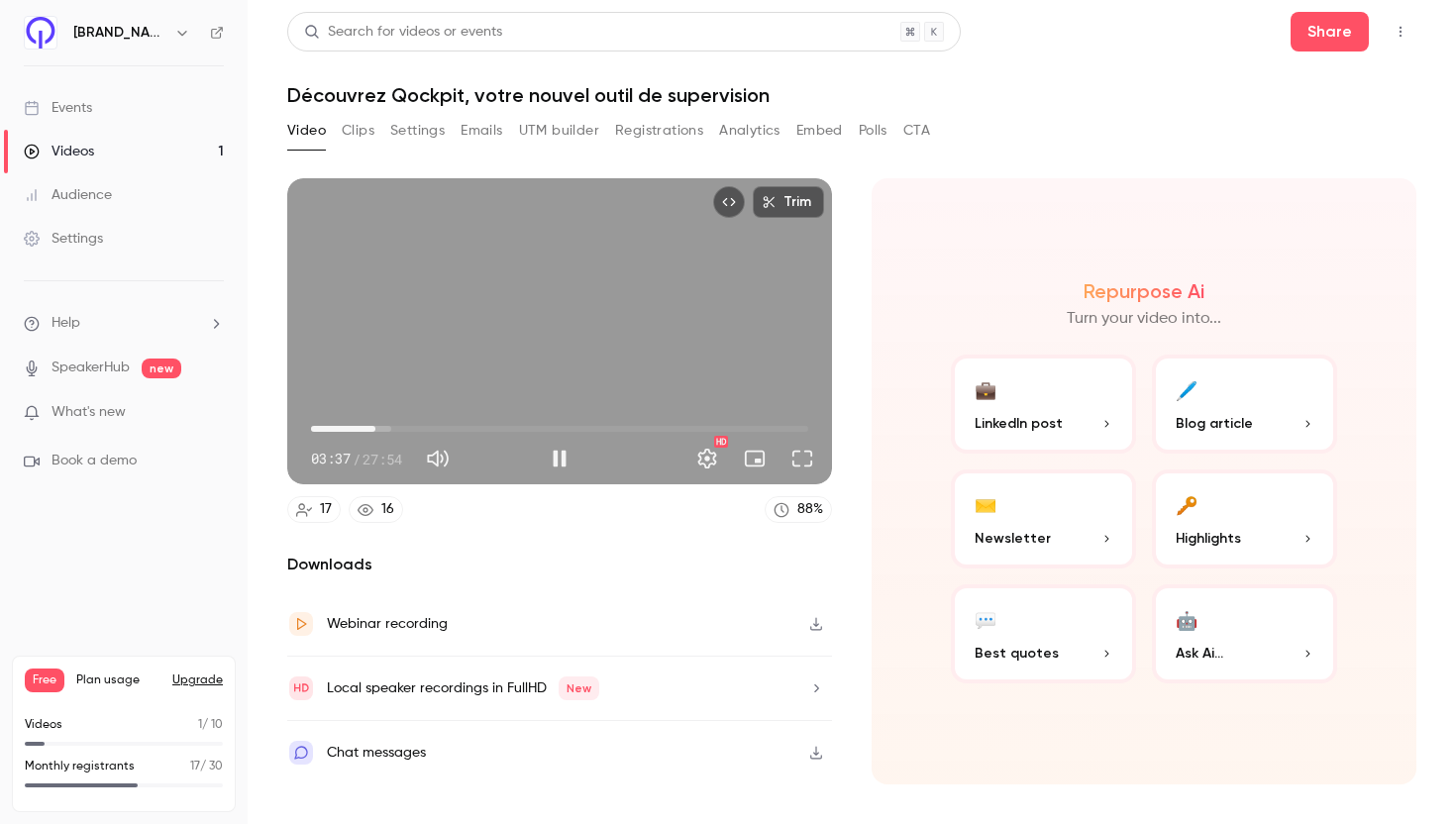 click on "03:37" at bounding box center (560, 429) 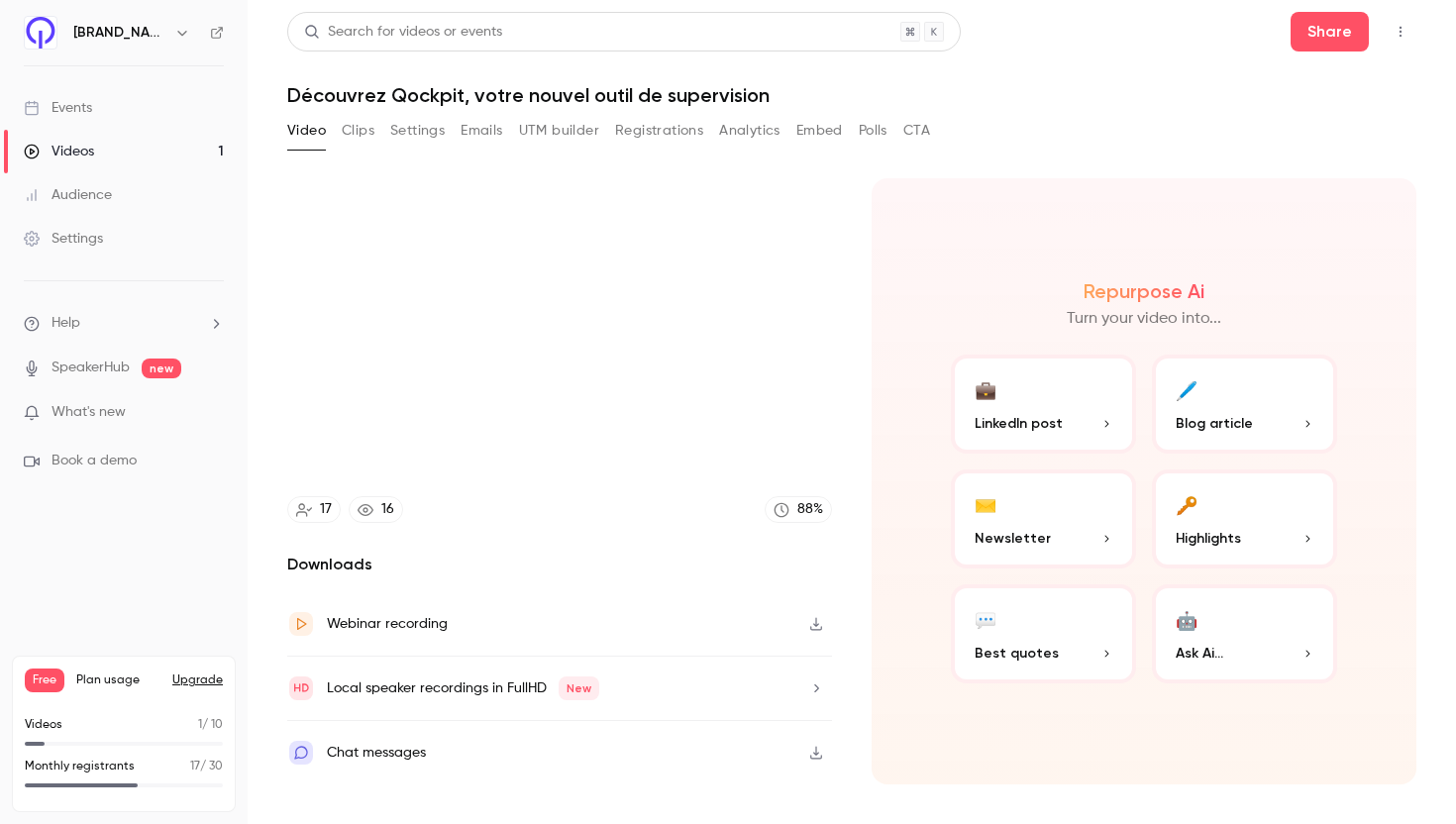 click on "Trim [TIME] [TIME] / [TIME] HD [NUMBER] [NUMBER] [NUMBER] % Downloads Webinar recording Local speaker recordings in FullHD New Chat messages" at bounding box center [560, 481] 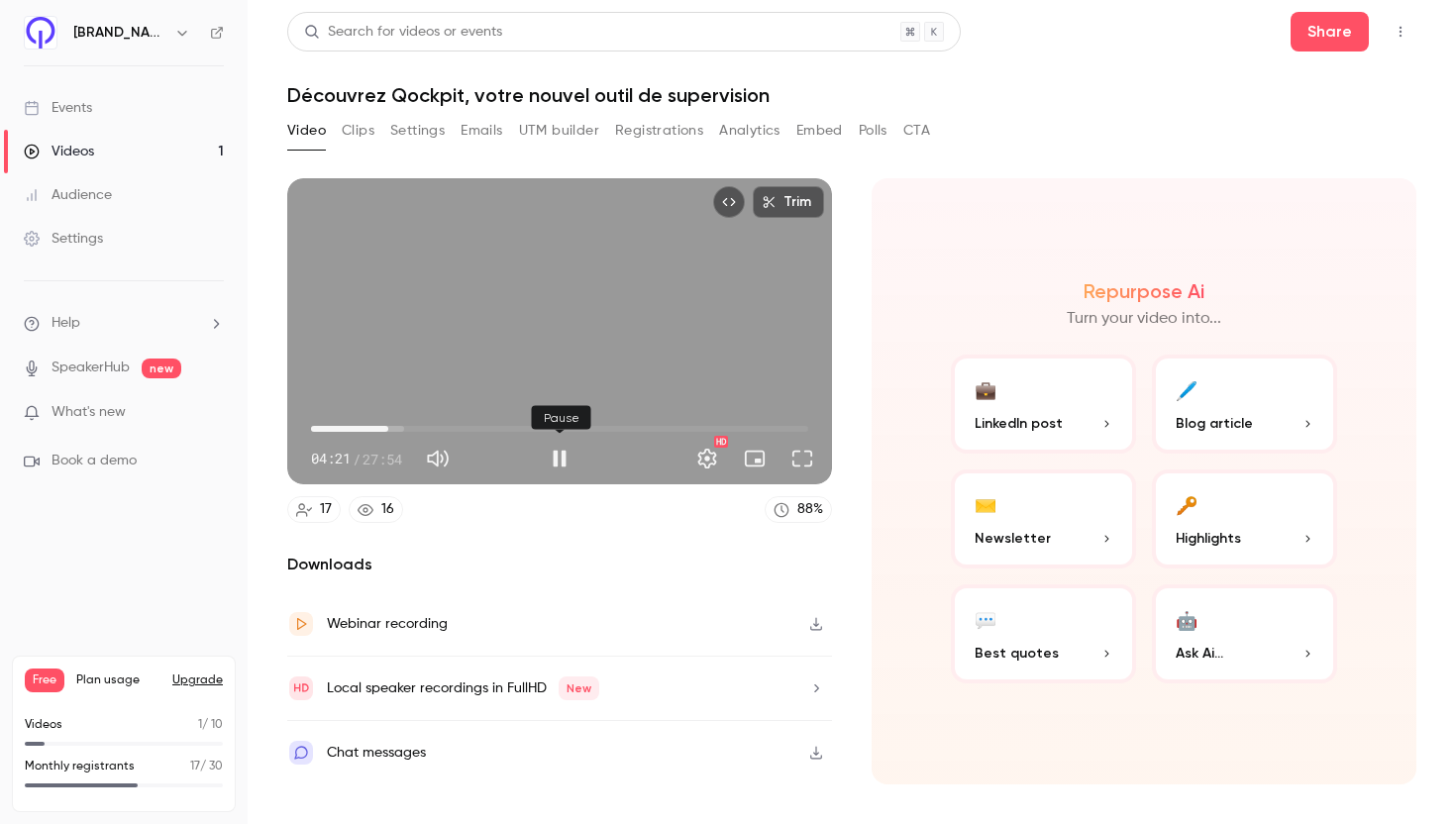 click at bounding box center [560, 459] 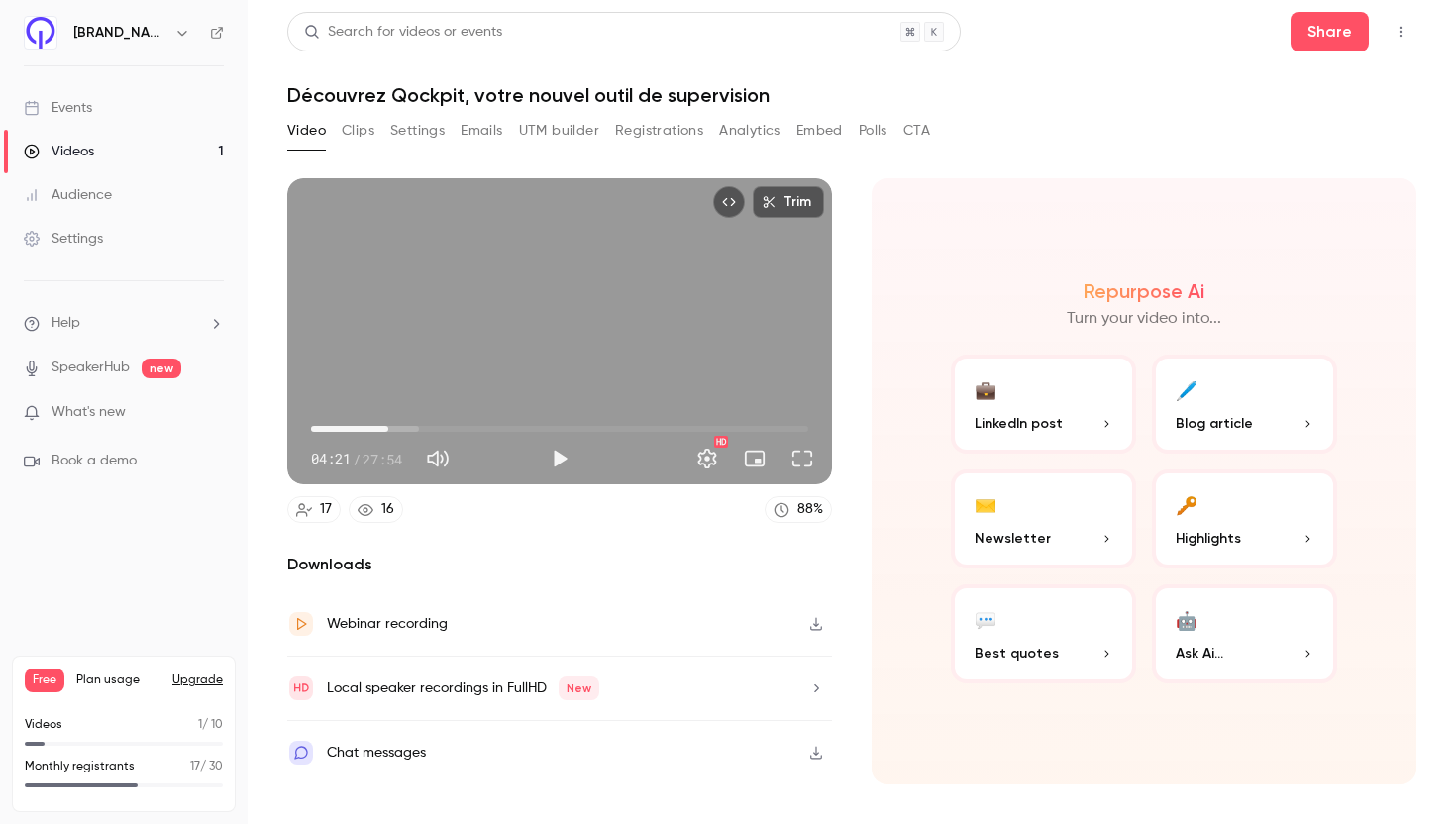 type 